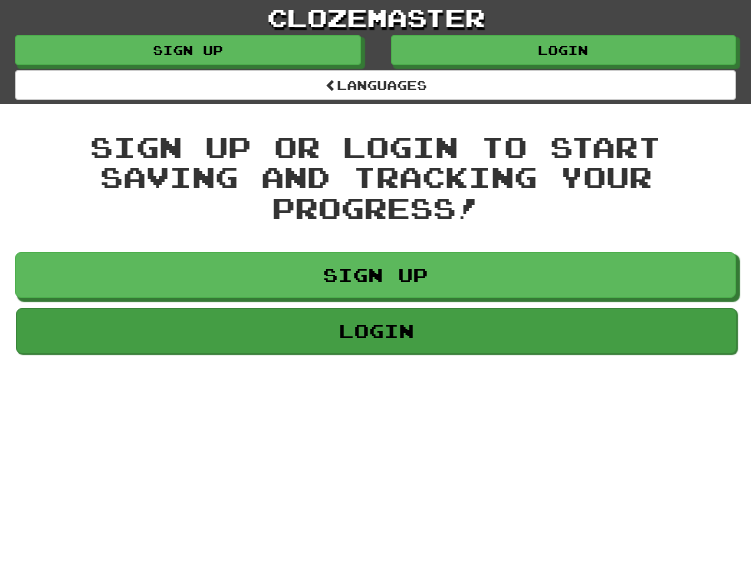 scroll, scrollTop: 0, scrollLeft: 0, axis: both 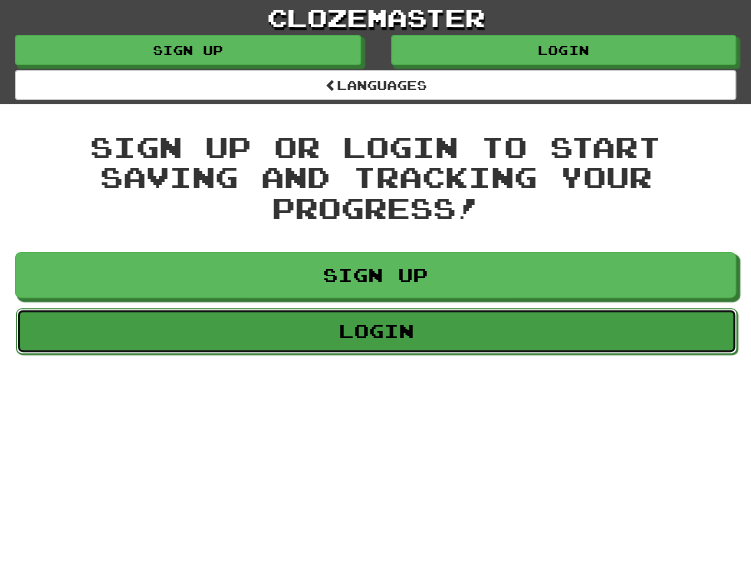 click on "Login" at bounding box center [376, 331] 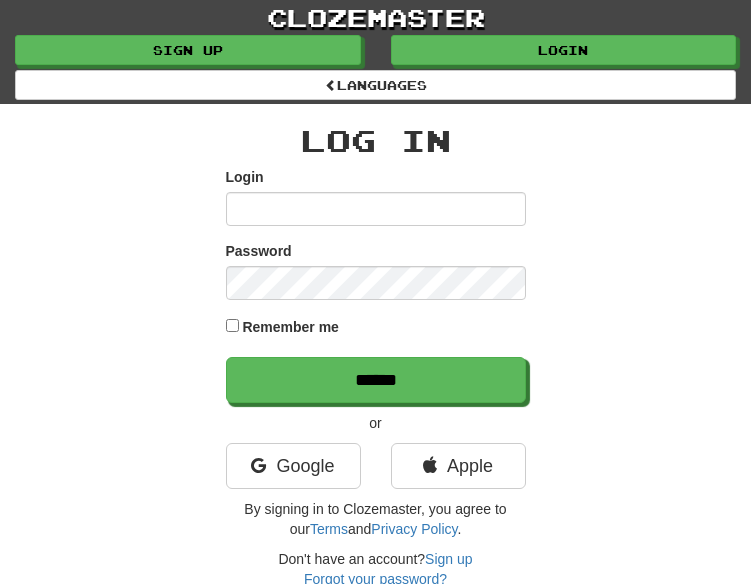 scroll, scrollTop: 0, scrollLeft: 0, axis: both 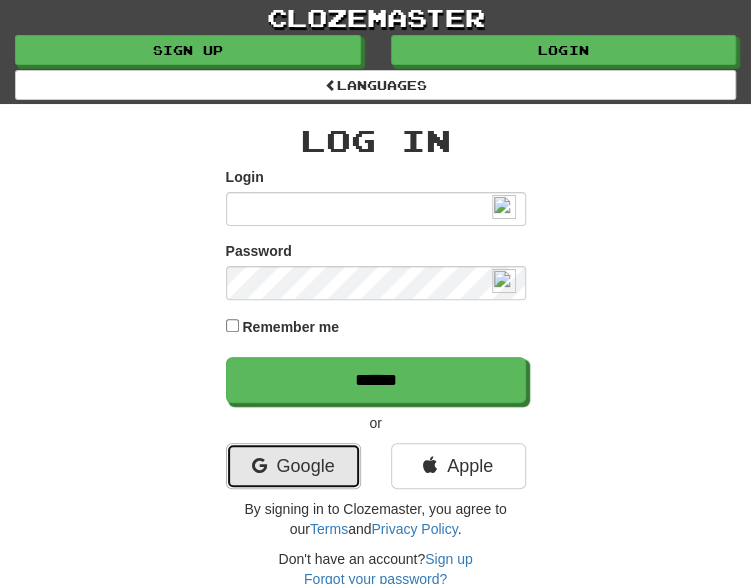 click on "Google" at bounding box center (293, 466) 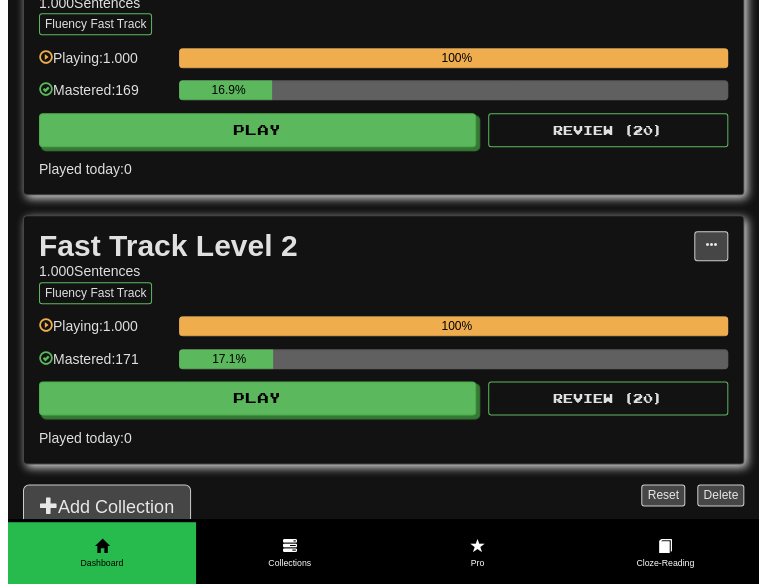 scroll, scrollTop: 500, scrollLeft: 0, axis: vertical 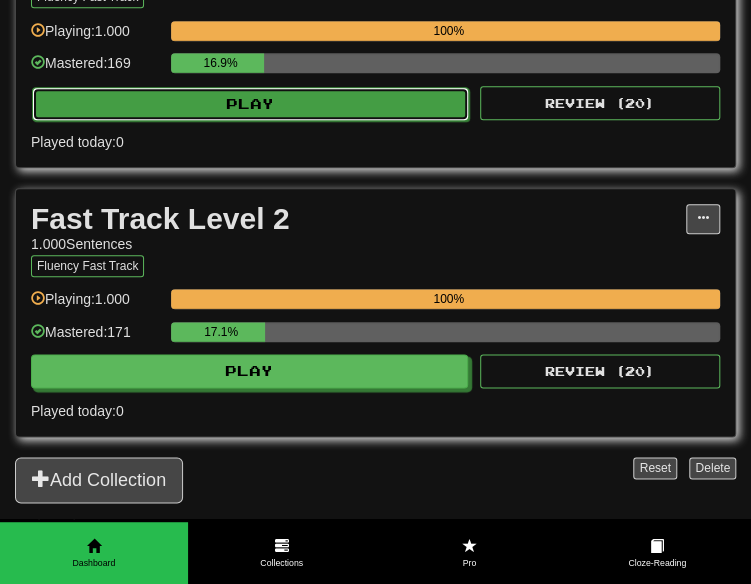 click on "Play" at bounding box center (250, 104) 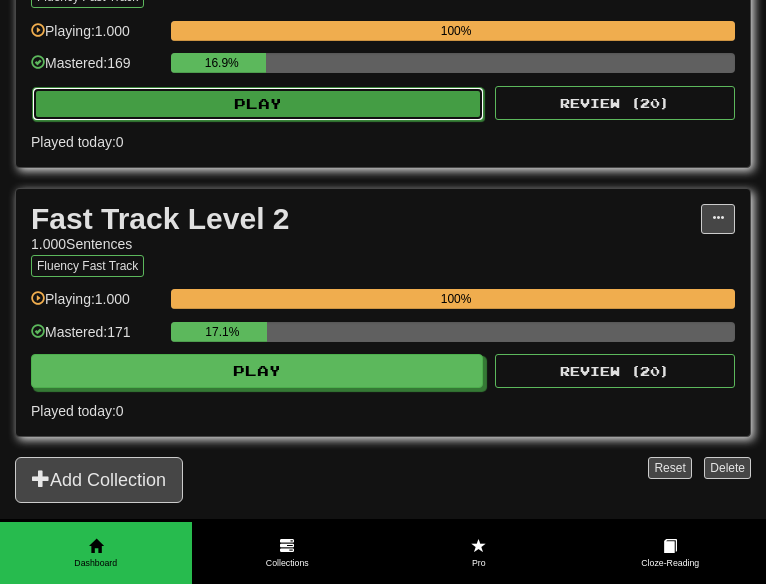 select on "**" 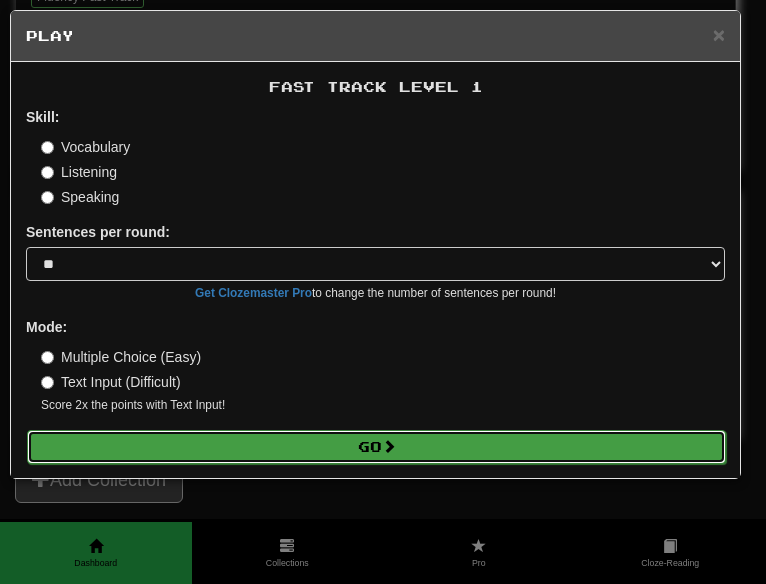 click on "Go" at bounding box center (376, 447) 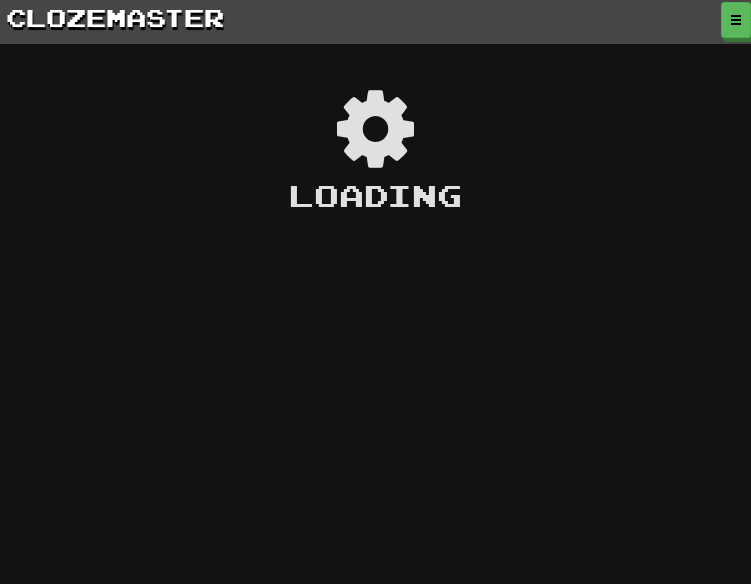 scroll, scrollTop: 0, scrollLeft: 0, axis: both 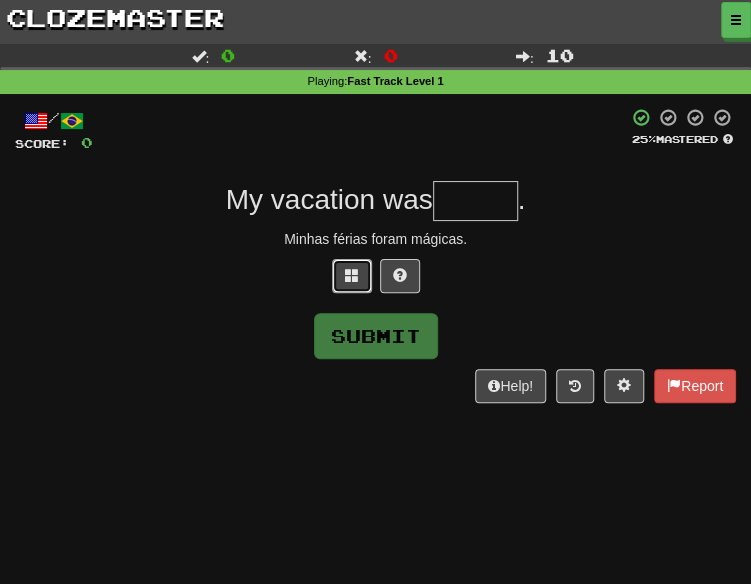 click at bounding box center (352, 275) 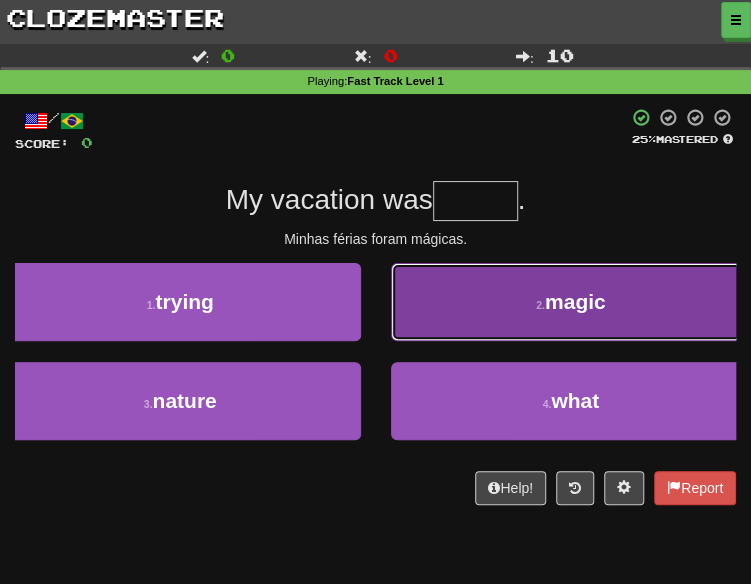 click on "2 . magic" at bounding box center [571, 302] 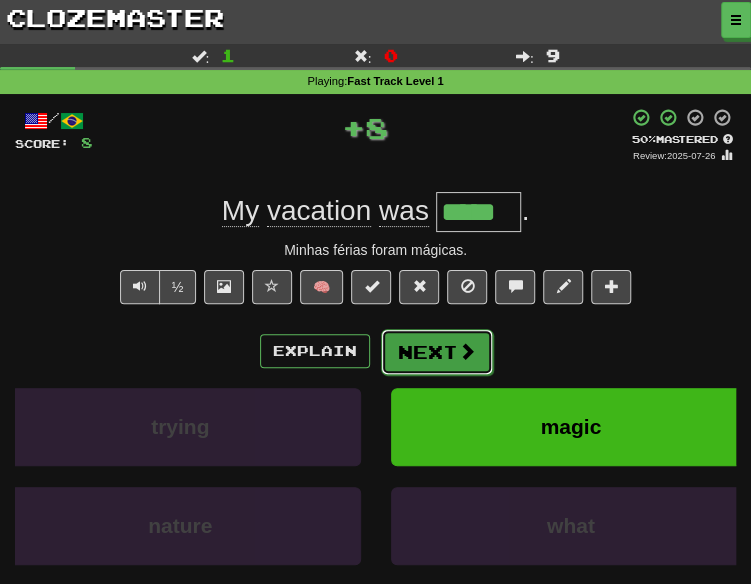 click at bounding box center [467, 351] 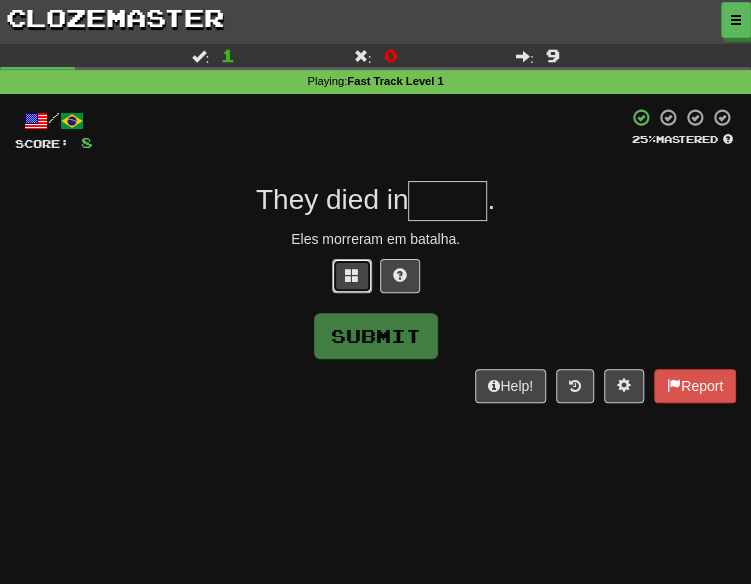 click at bounding box center (352, 275) 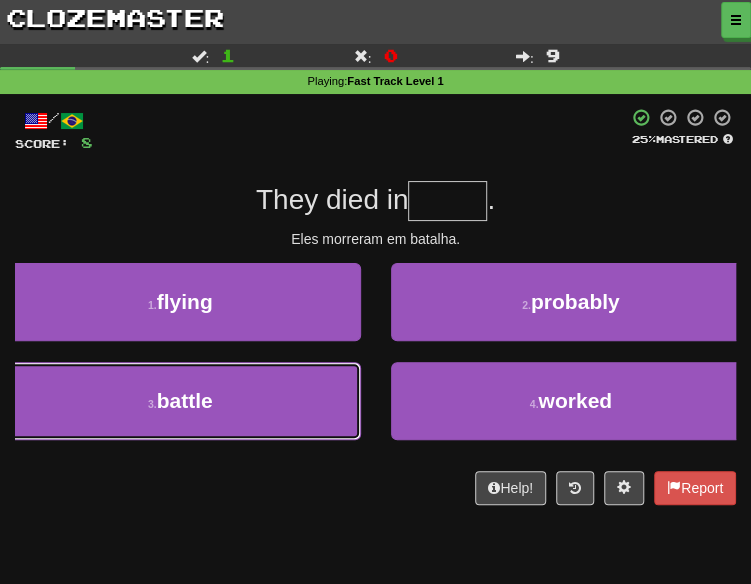 click on "3 . battle" at bounding box center (180, 401) 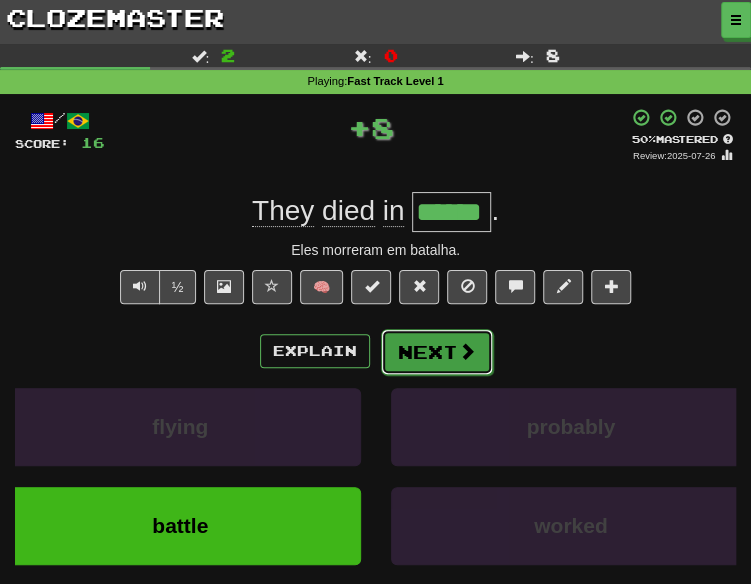 click on "Next" at bounding box center (437, 352) 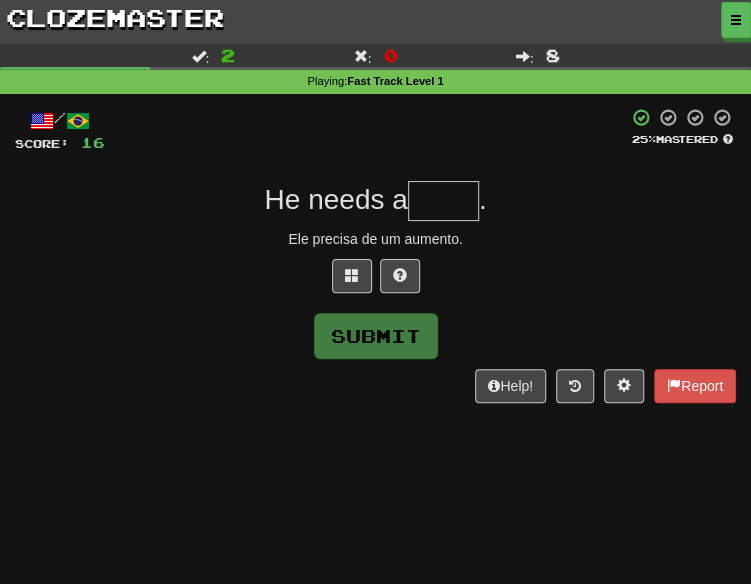 click at bounding box center [375, 281] 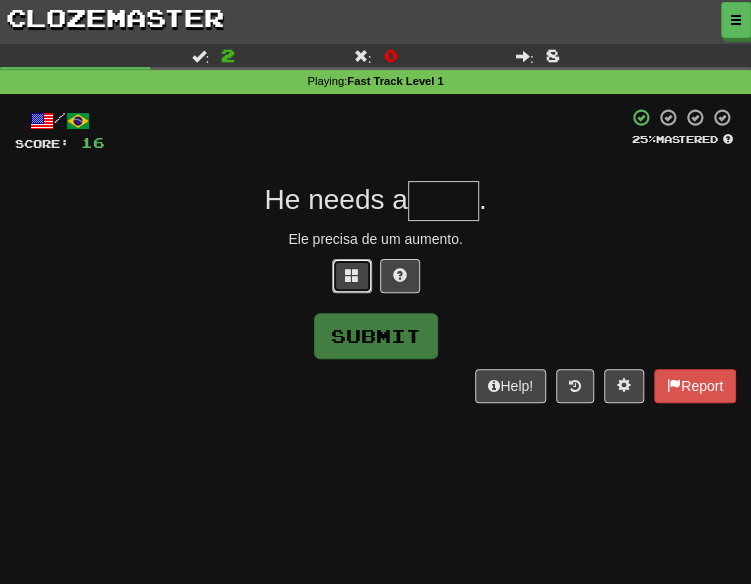 click at bounding box center [352, 275] 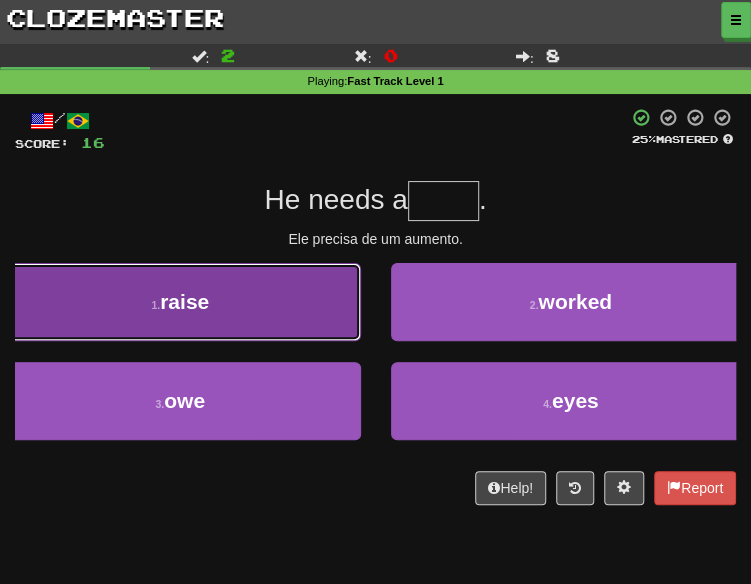 click on "1 . raise" at bounding box center [180, 302] 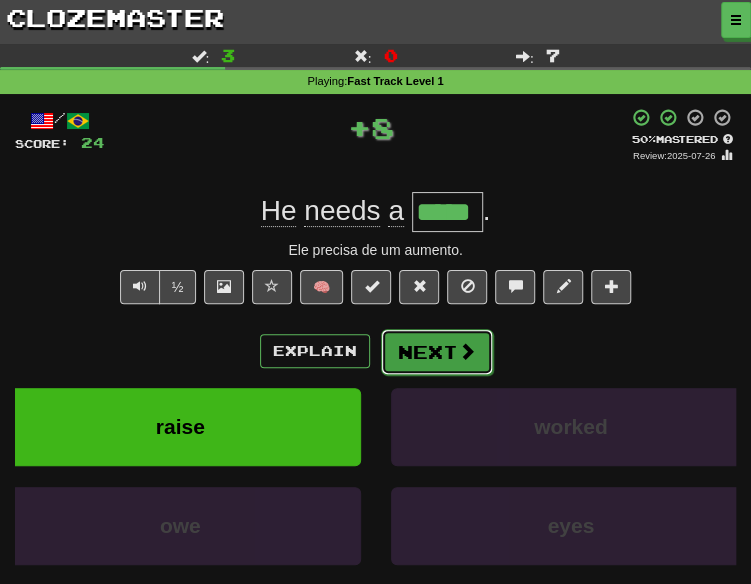 click at bounding box center (467, 351) 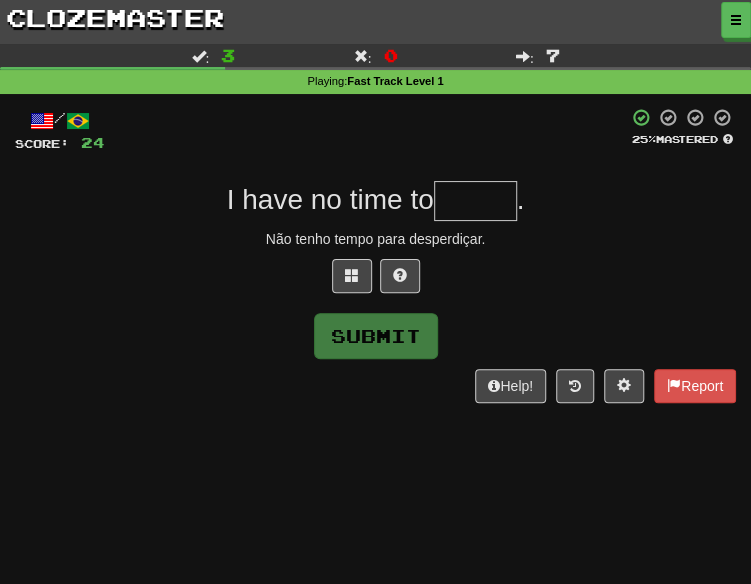 click at bounding box center (375, 281) 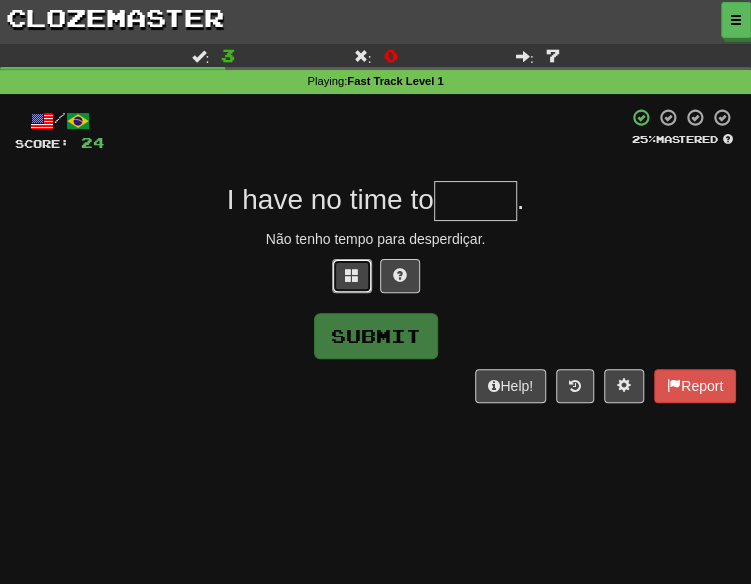 click at bounding box center [352, 275] 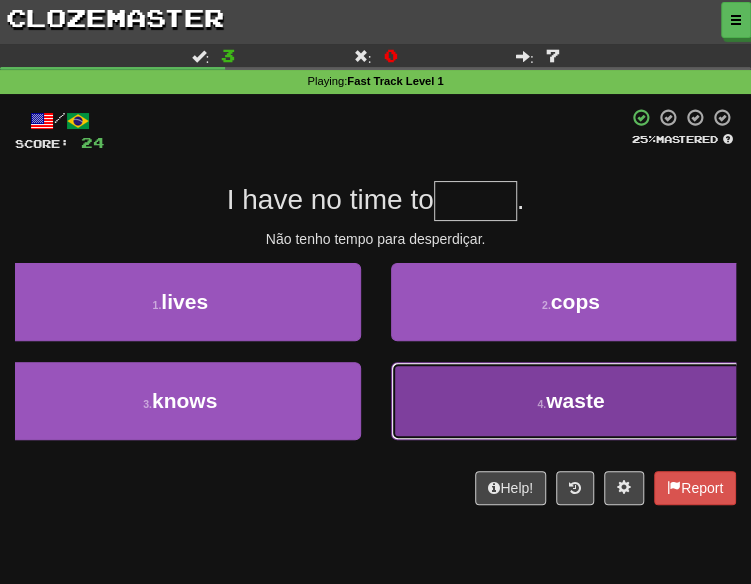 click on "waste" at bounding box center (575, 400) 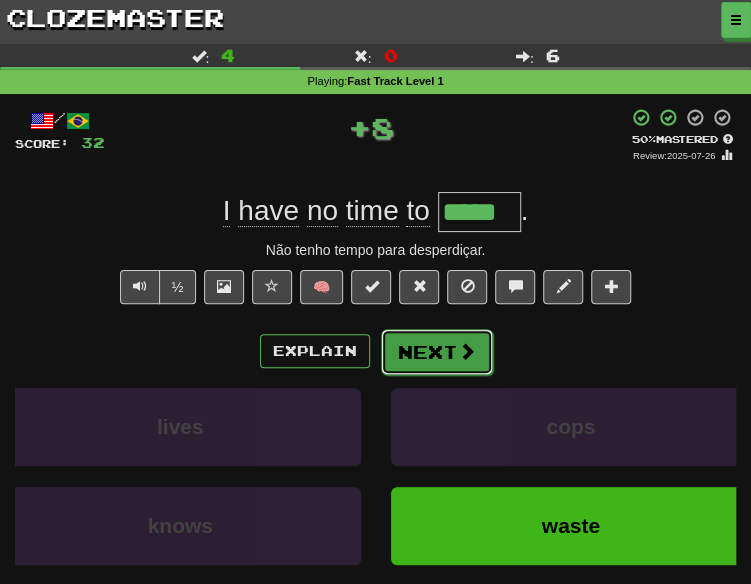 click on "Next" at bounding box center (437, 352) 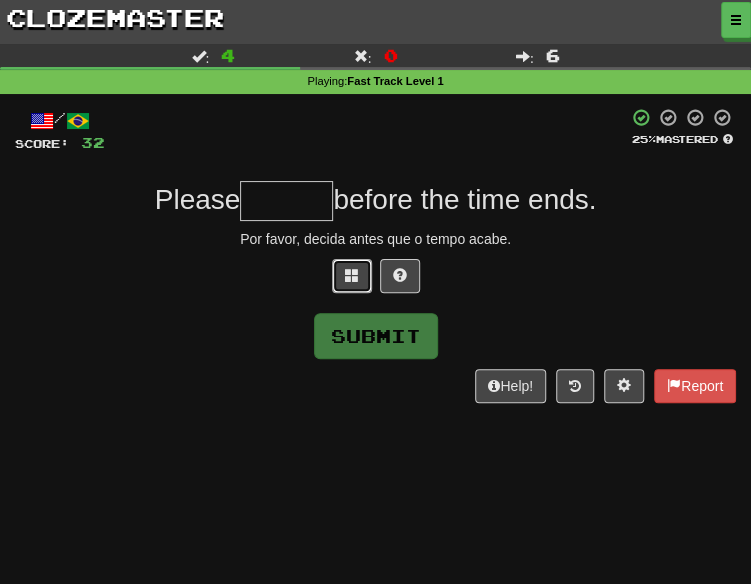 click at bounding box center [352, 276] 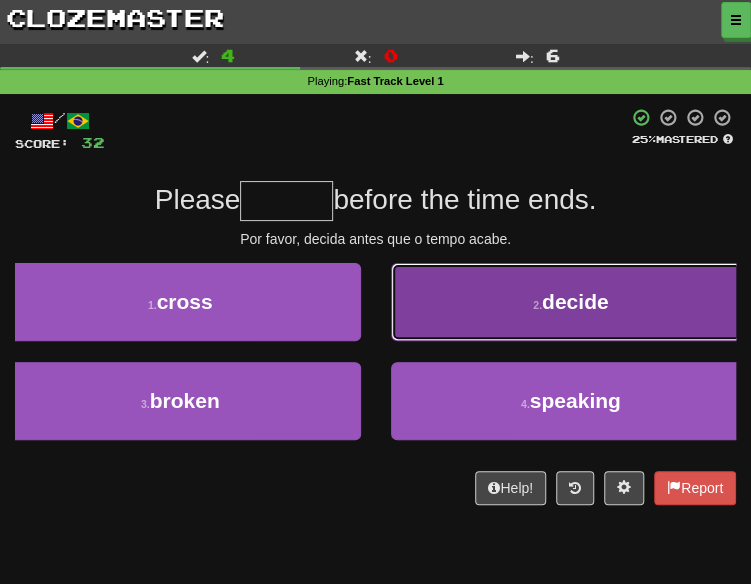 click on "decide" at bounding box center [575, 301] 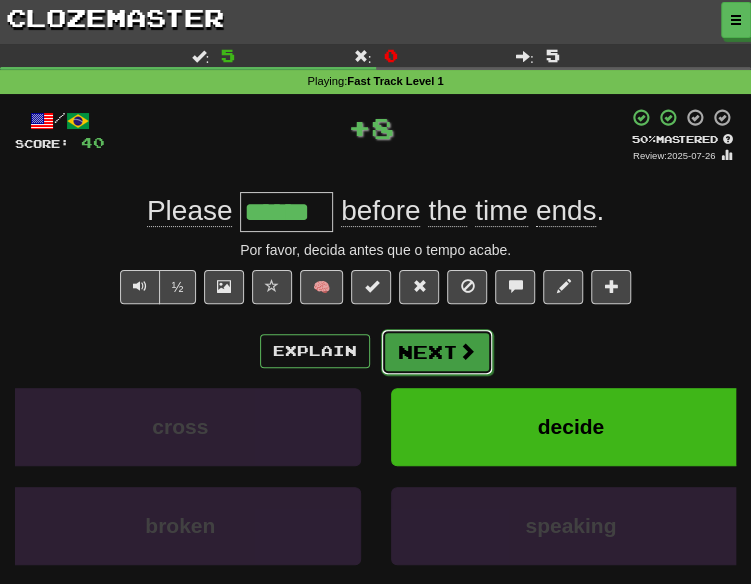 click at bounding box center (467, 351) 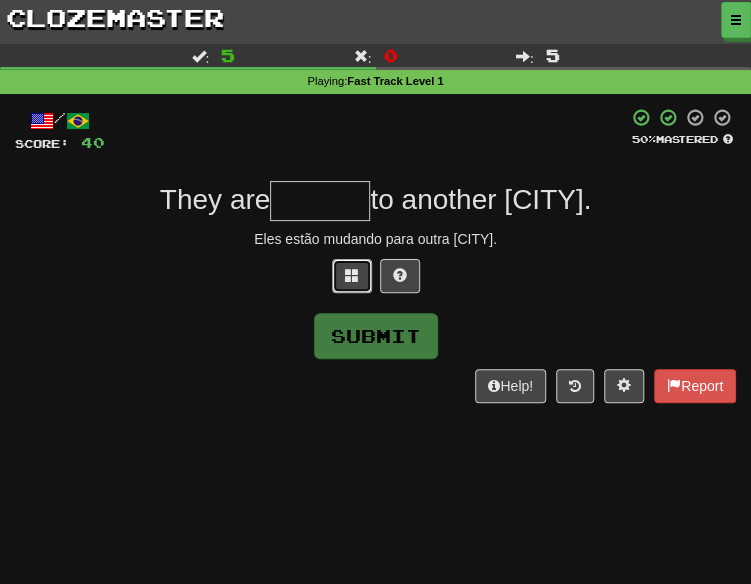 click at bounding box center (352, 275) 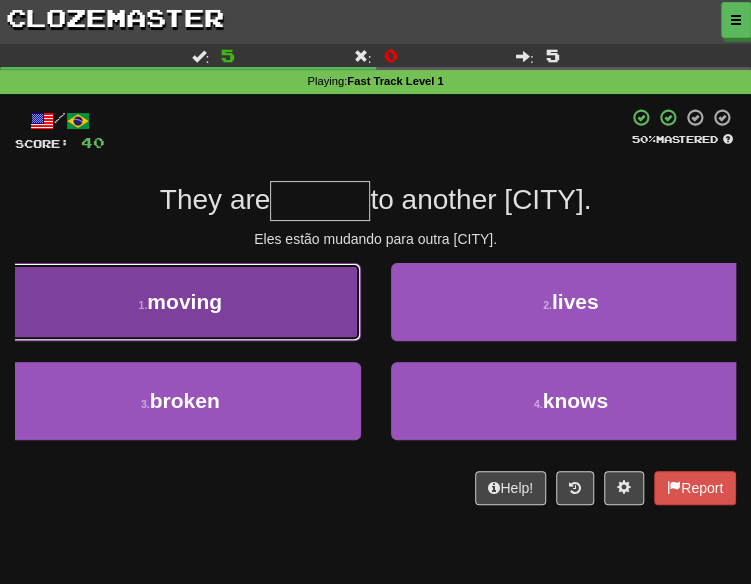 click on "1 . moving" at bounding box center (180, 302) 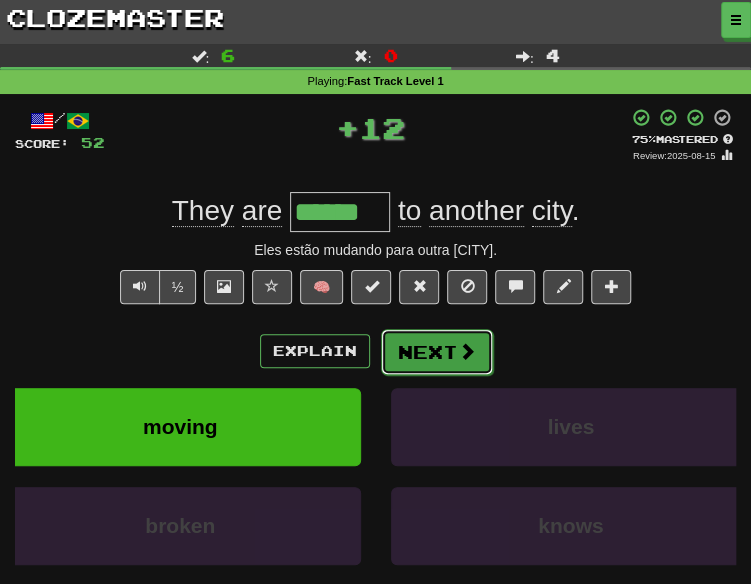 click on "Next" at bounding box center [437, 352] 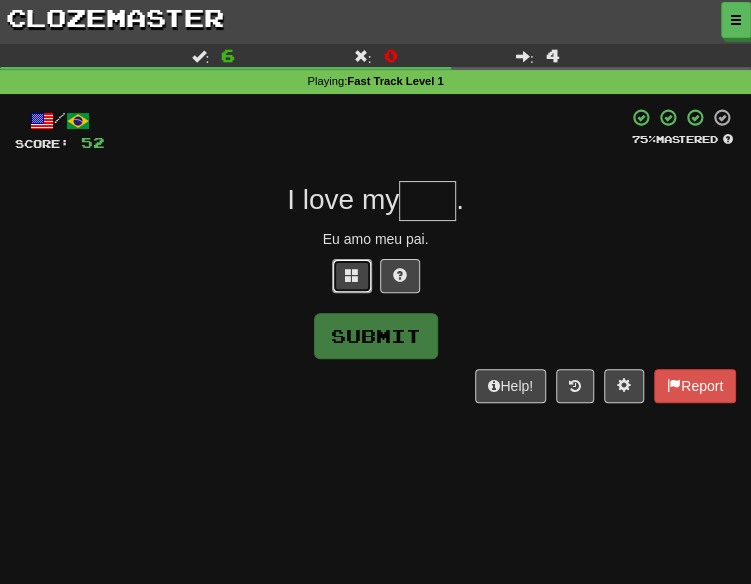 click at bounding box center [352, 276] 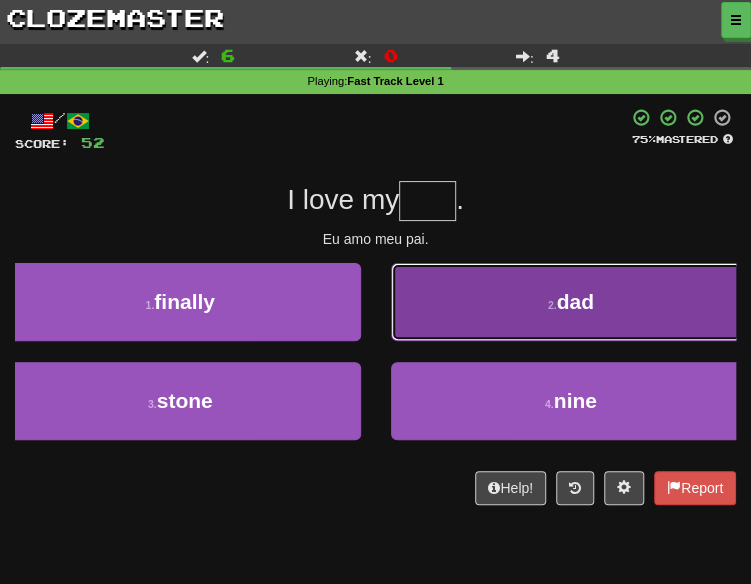 click on "2 . dad" at bounding box center [571, 302] 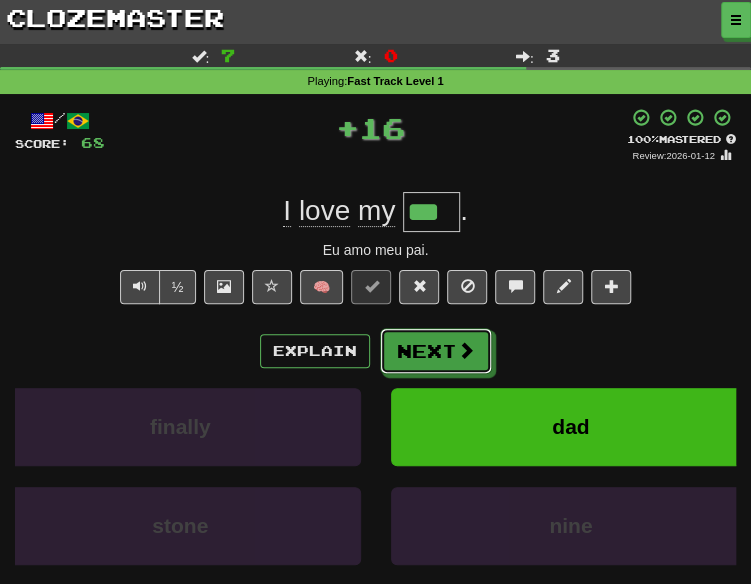 click on "Next" at bounding box center [436, 351] 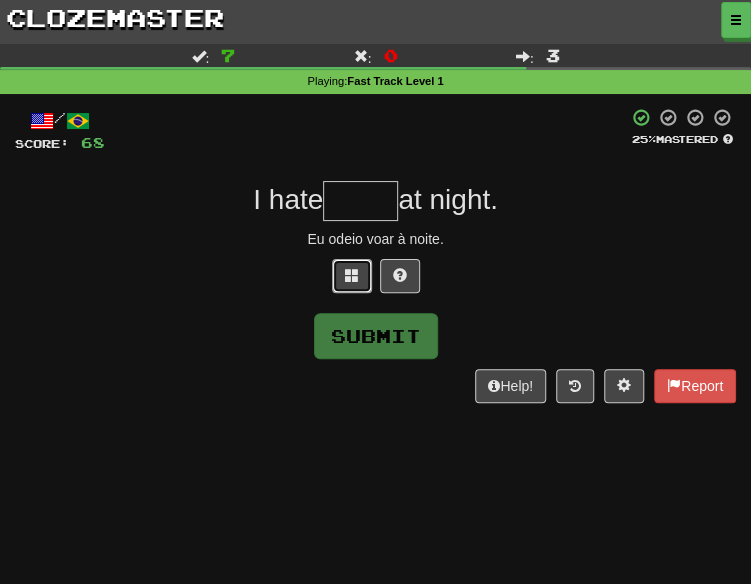 click at bounding box center (352, 276) 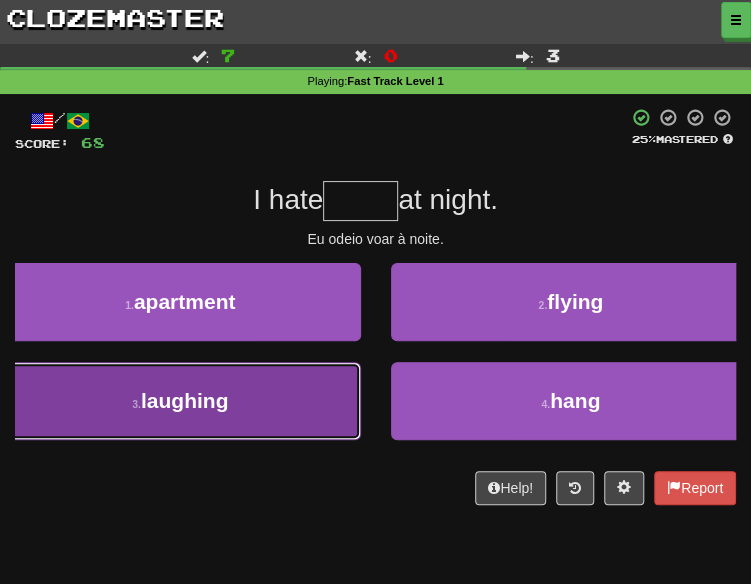 click on "[NUMBER] . laughing" at bounding box center [180, 401] 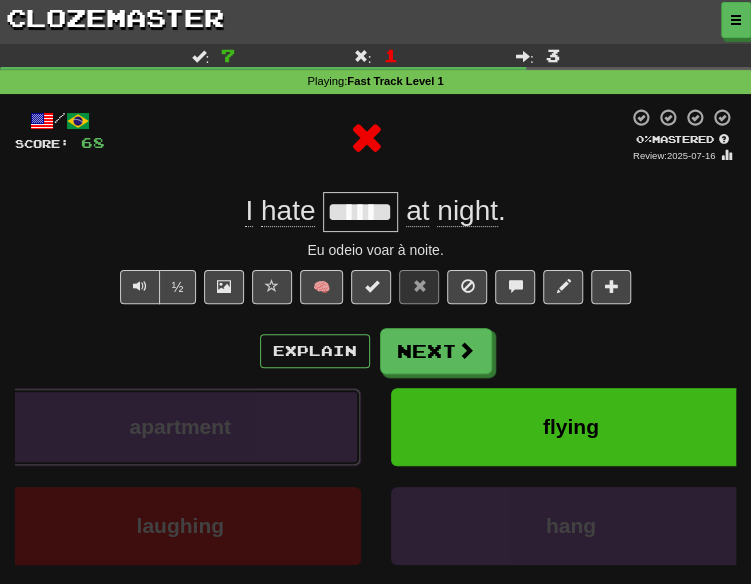 click on "apartment" at bounding box center (180, 427) 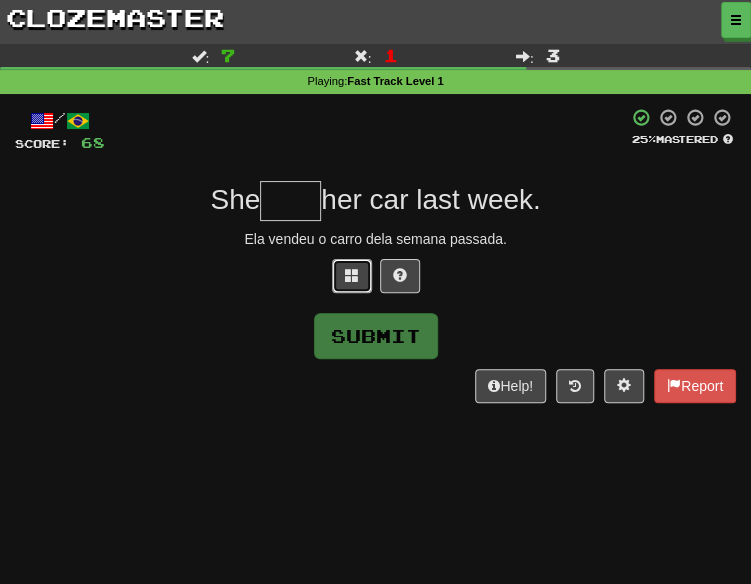 click at bounding box center [352, 276] 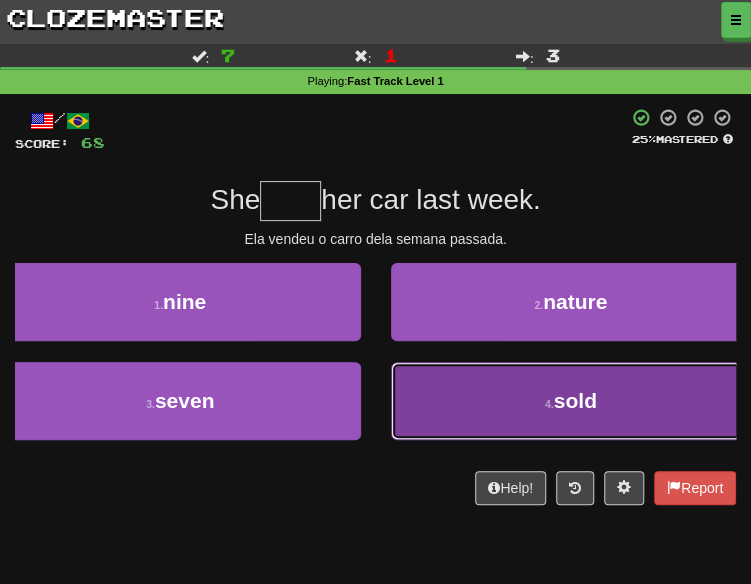 click on "4 ." at bounding box center (549, 404) 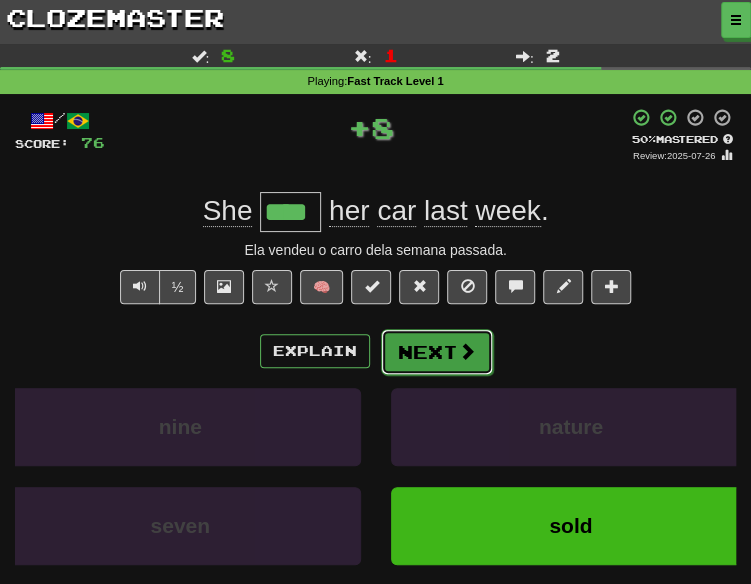 click on "Next" at bounding box center [437, 352] 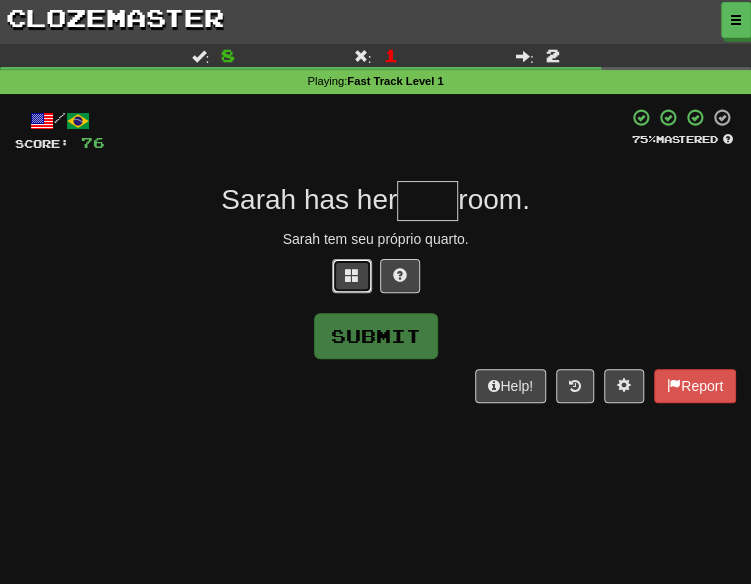 click at bounding box center (352, 275) 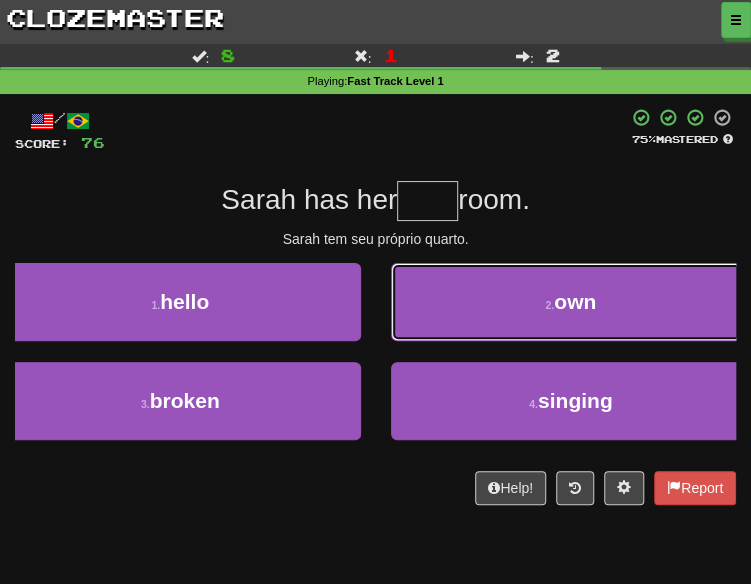 click on "2 . own" at bounding box center (571, 302) 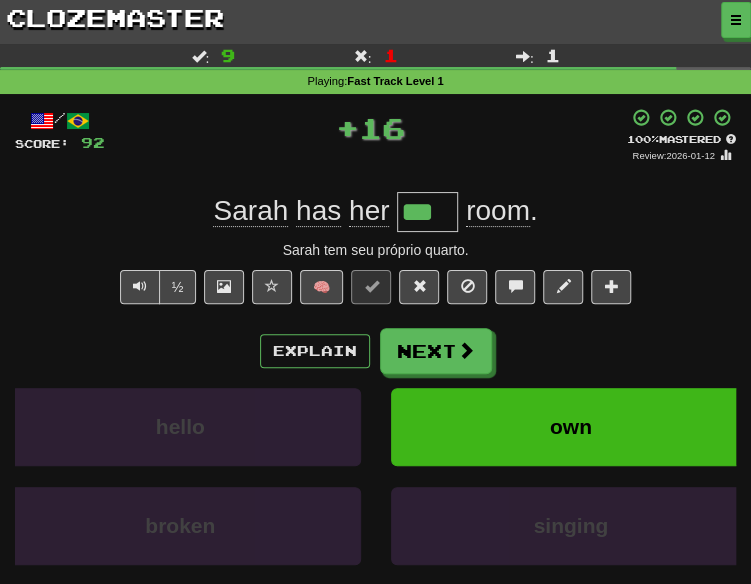 click on "/ Score: 92 + 16 100 % Mastered Review: 2026-01-12 Sarah has her *** room . Sarah tem seu próprio quarto. ½ 🧠 Explain Next hello own broken singing Learn more: hello own broken singing Help! Report" at bounding box center (375, 384) 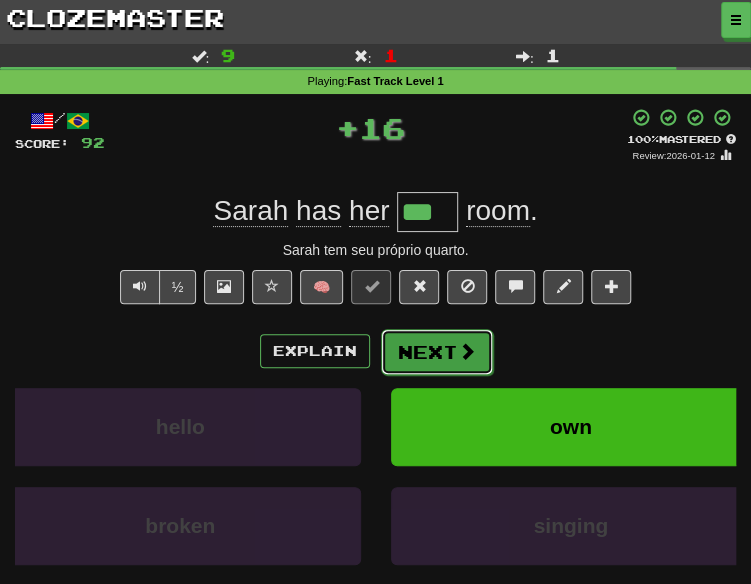 click on "Next" at bounding box center [437, 352] 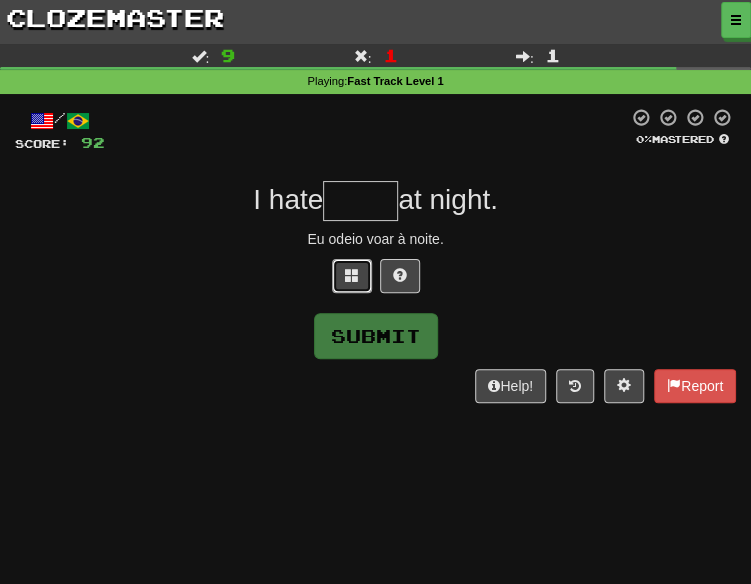 click at bounding box center (352, 276) 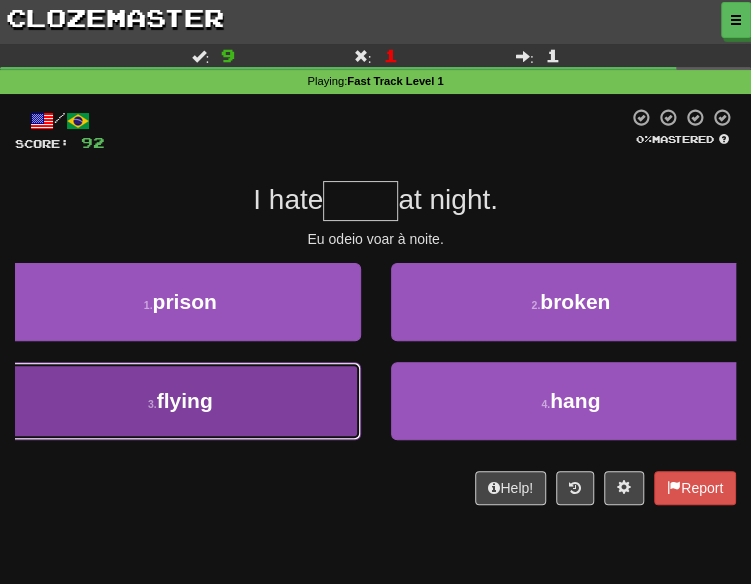 click on "3 . flying" at bounding box center (180, 401) 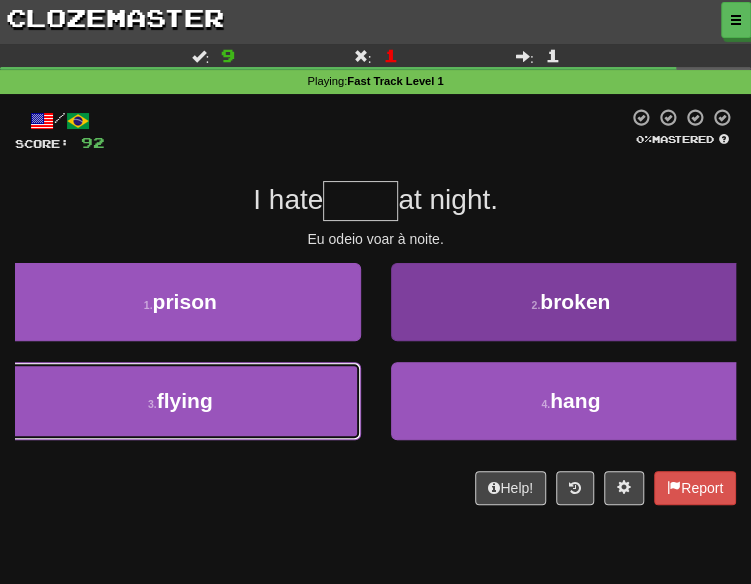 type on "******" 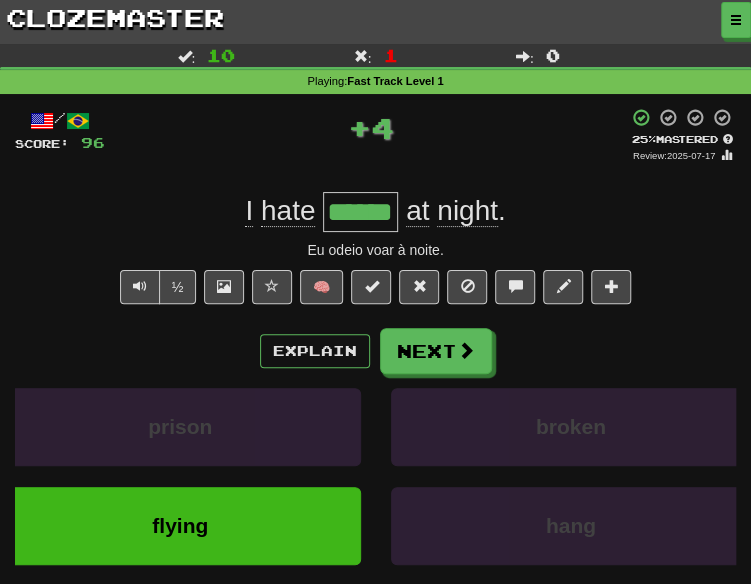 click on "Explain Next" at bounding box center (375, 351) 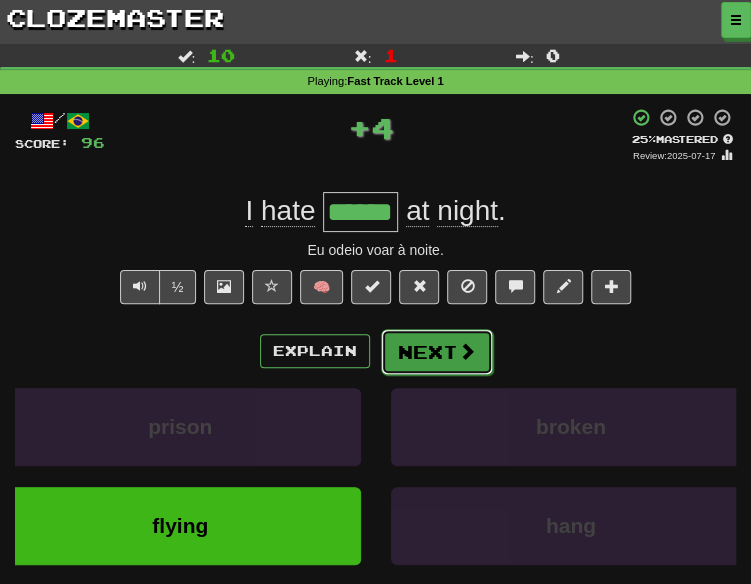 click on "Next" at bounding box center (437, 352) 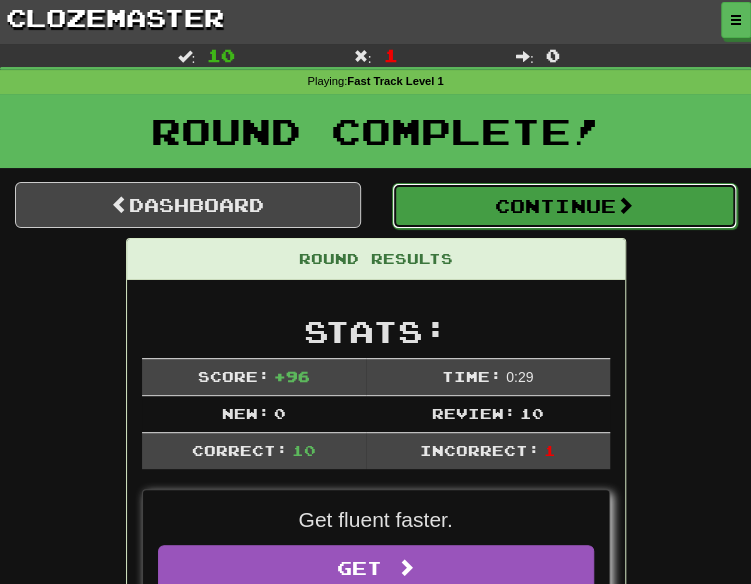 click on "Continue" at bounding box center (565, 206) 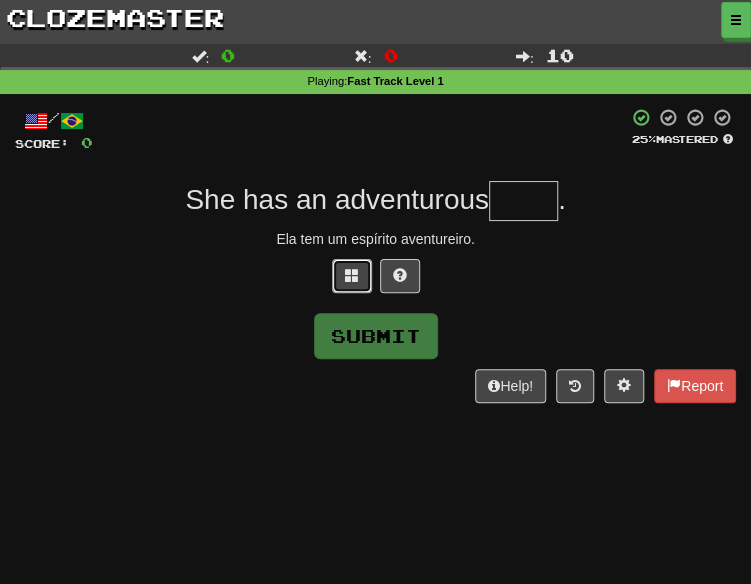 click at bounding box center [352, 276] 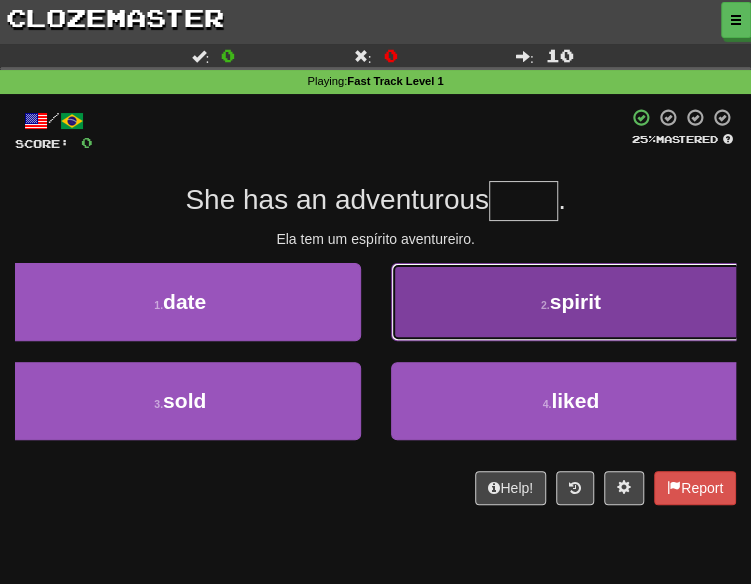 click on "2 . spirit" at bounding box center (571, 302) 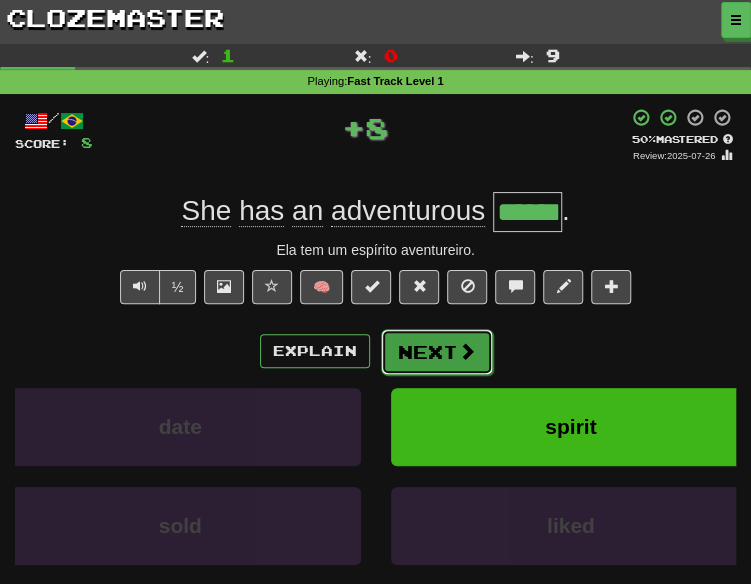 click on "Next" at bounding box center [437, 352] 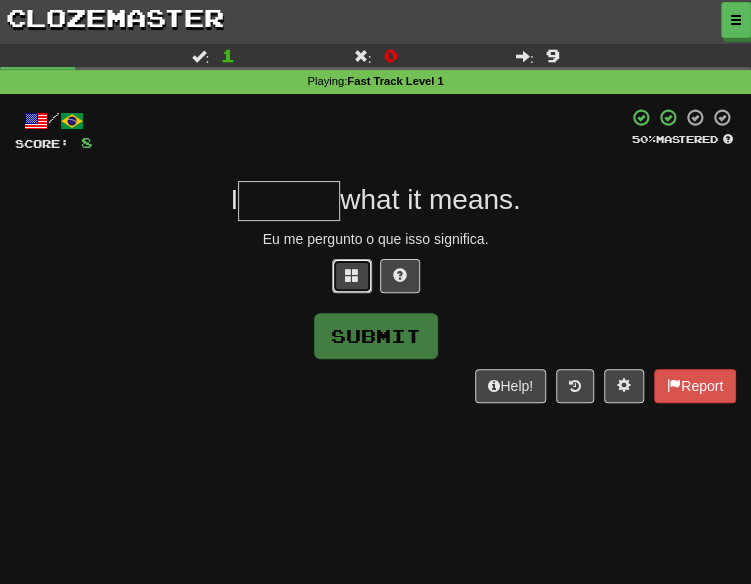 click at bounding box center (352, 276) 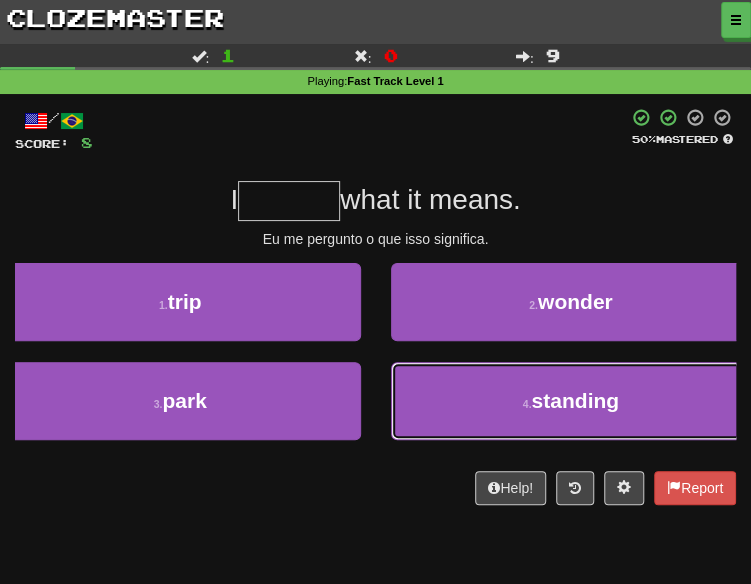 drag, startPoint x: 528, startPoint y: 403, endPoint x: 559, endPoint y: 257, distance: 149.25482 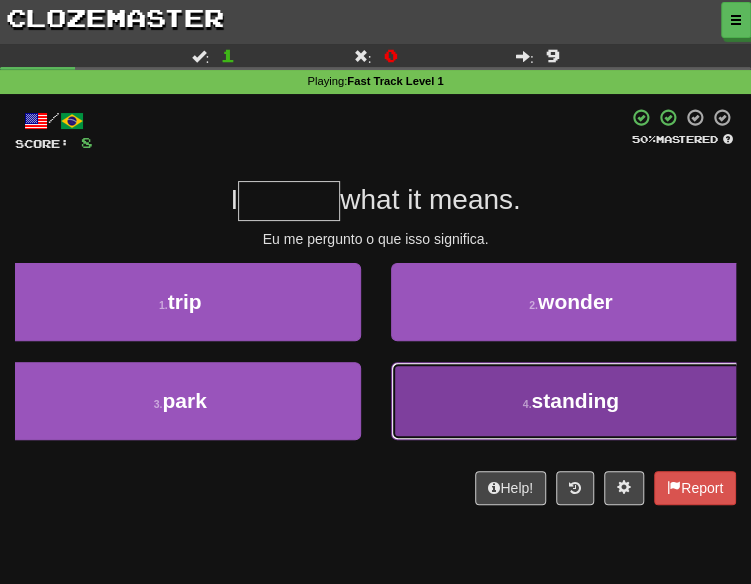 click on "standing" at bounding box center [575, 400] 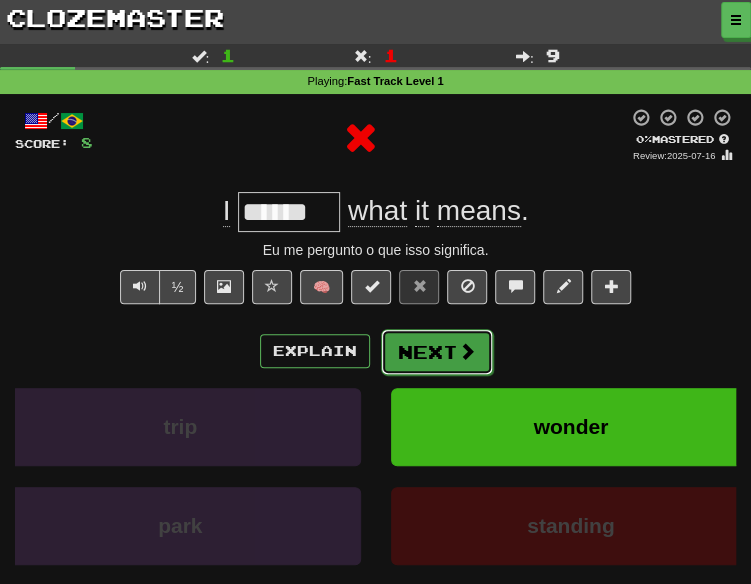 click on "Next" at bounding box center (437, 352) 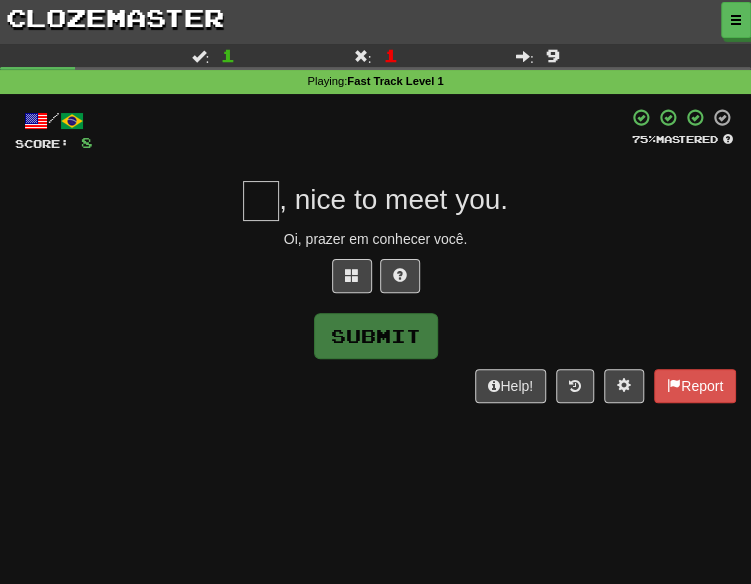 click on "Oi, prazer em conhecer você." at bounding box center (375, 239) 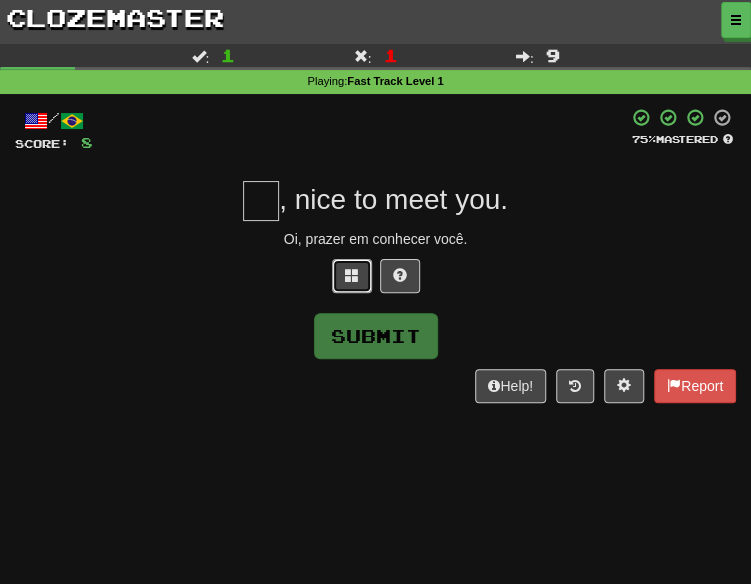 click at bounding box center [352, 276] 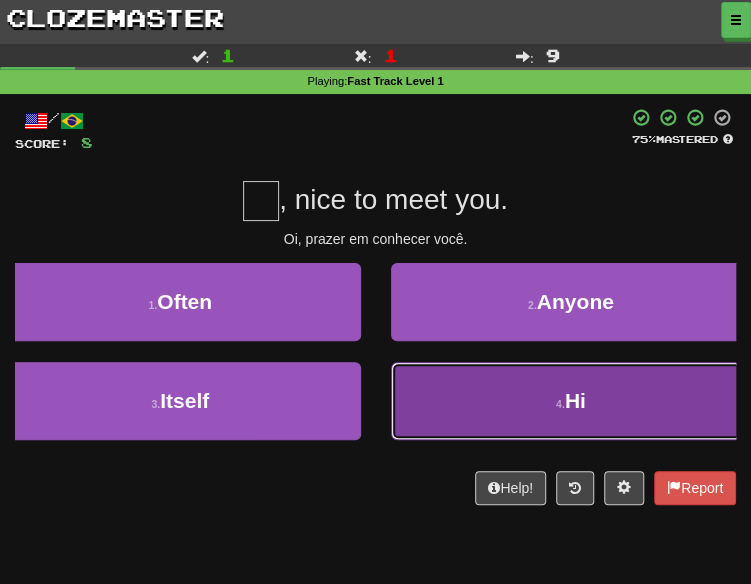 click on "4 . Hi" at bounding box center (571, 401) 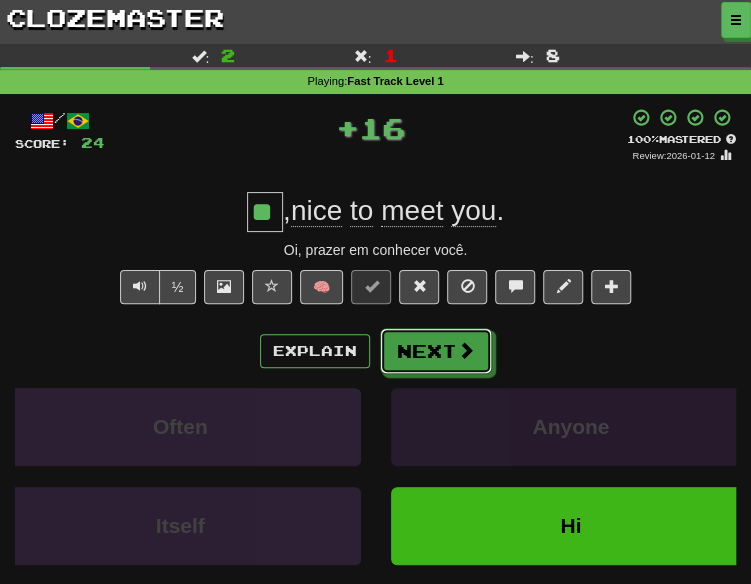 click on "Next" at bounding box center [436, 351] 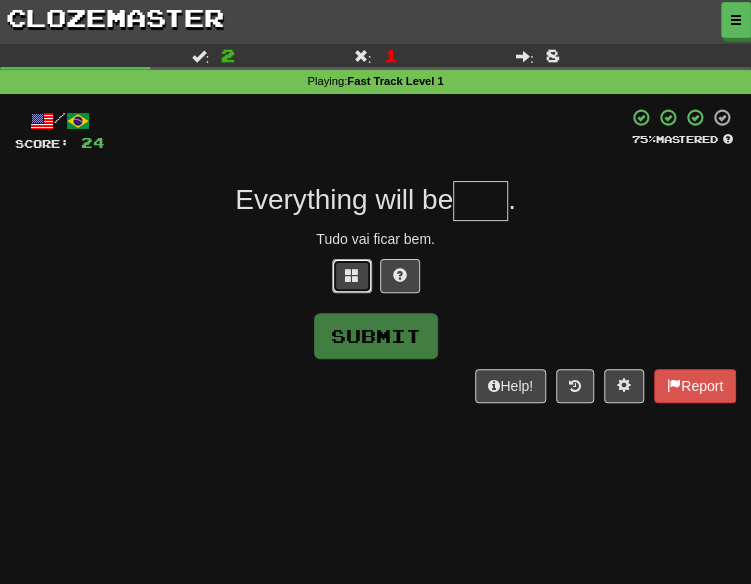 click at bounding box center (352, 275) 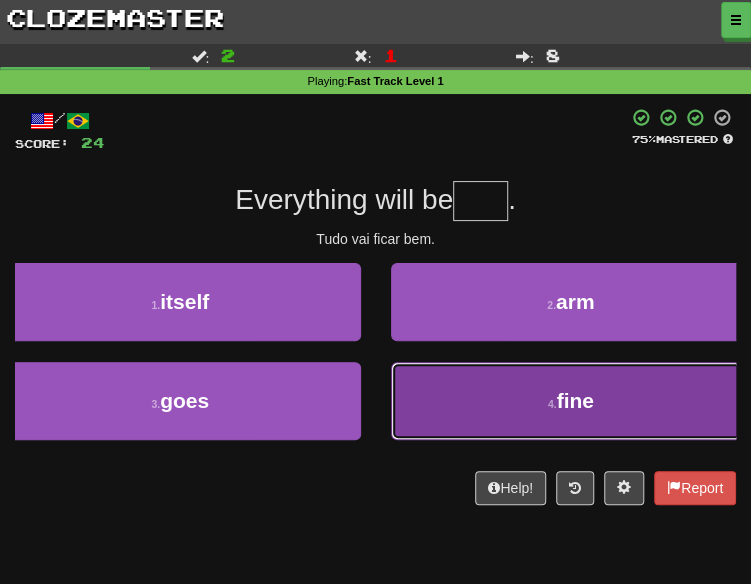 click on "4 .  fine" at bounding box center (571, 401) 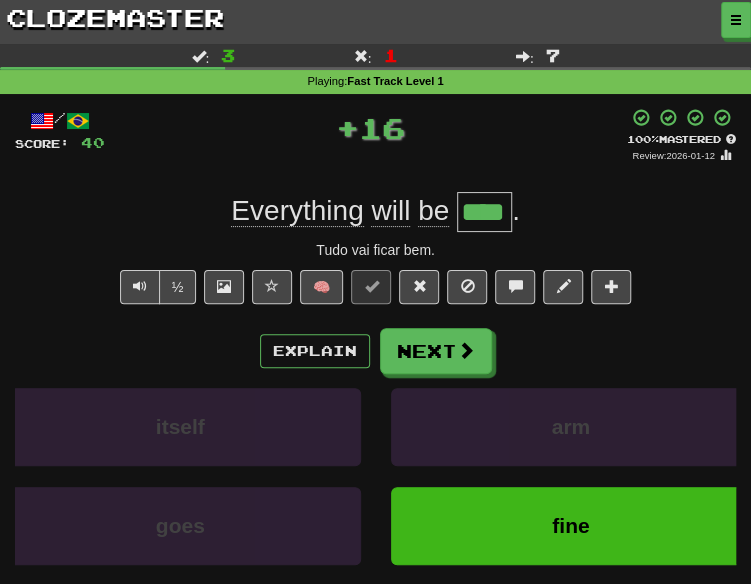 click on "Explain Next itself arm goes fine Learn more: itself arm goes fine" at bounding box center (375, 472) 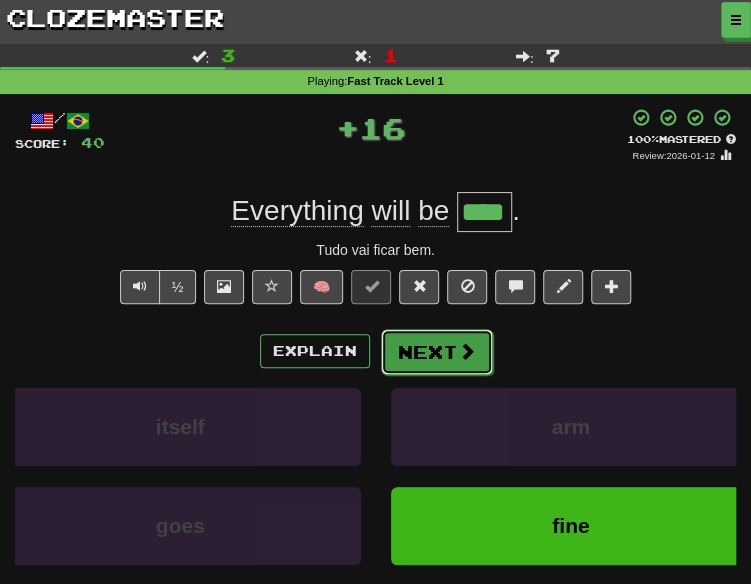 click on "Next" at bounding box center (437, 352) 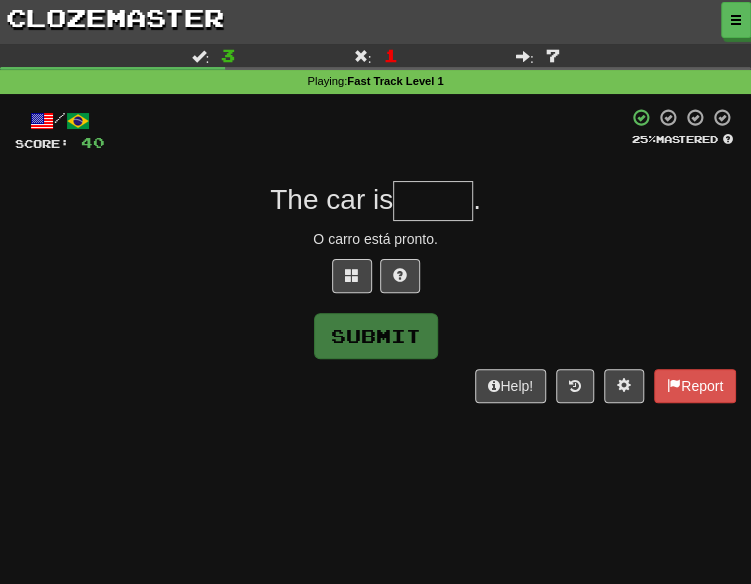 click on "/ Score: 40 25 % Mastered The car is . O carro está pronto. Submit Help! Report" at bounding box center (375, 255) 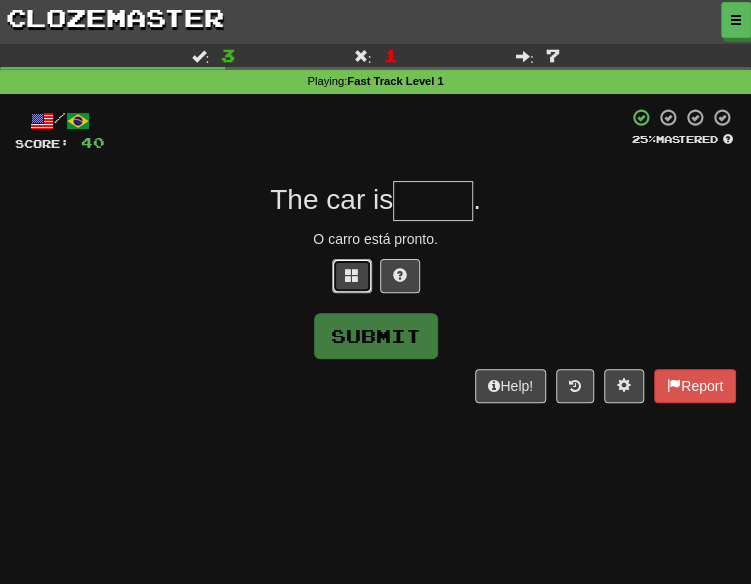 click at bounding box center [352, 276] 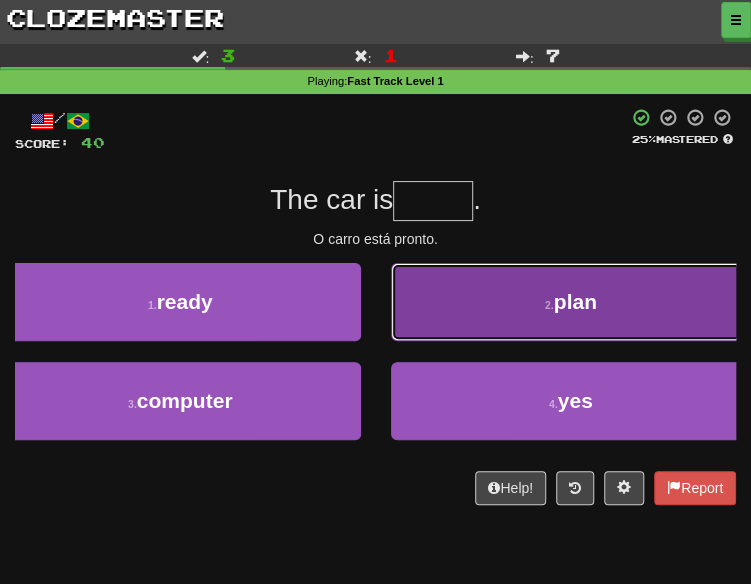 click on "2 . plan" at bounding box center [571, 302] 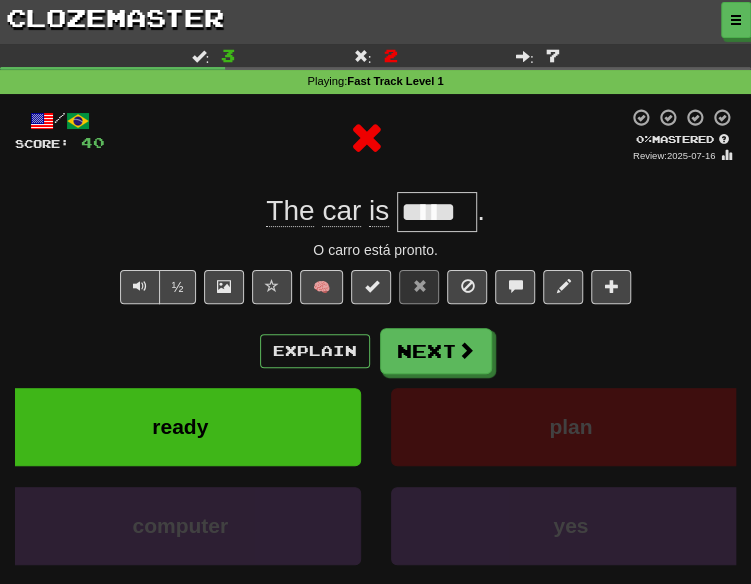 click on "/ Score: 400 % Mastered Review: 2025-07-16 The car is ***** . O carro está pronto. ½ 🧠 Explain Next ready plan computer yes Learn more: ready plan computer yes Help! Report" at bounding box center (375, 384) 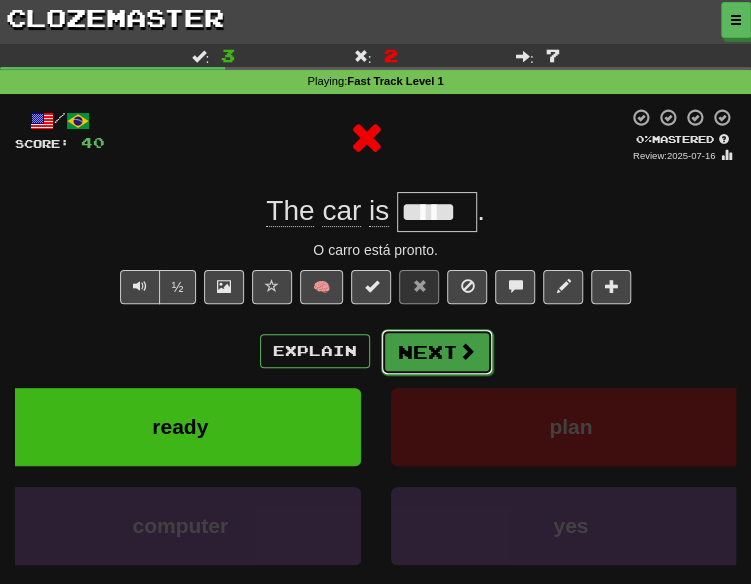 click on "Next" at bounding box center [437, 352] 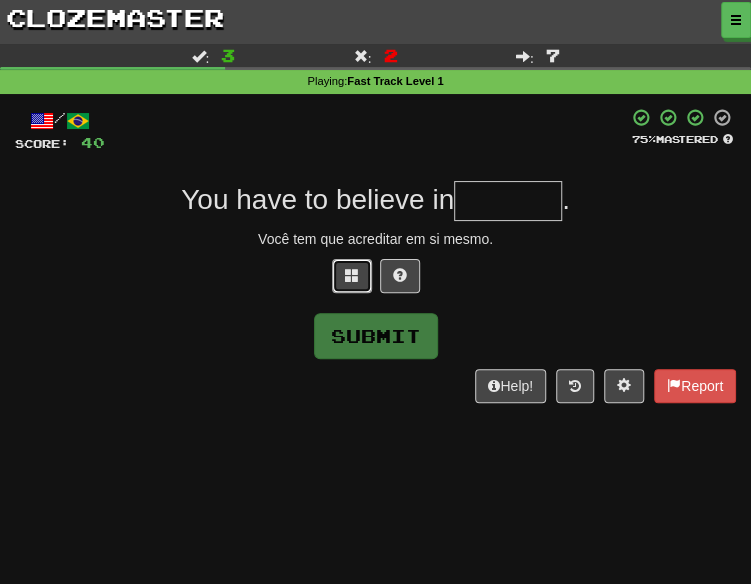click at bounding box center (352, 276) 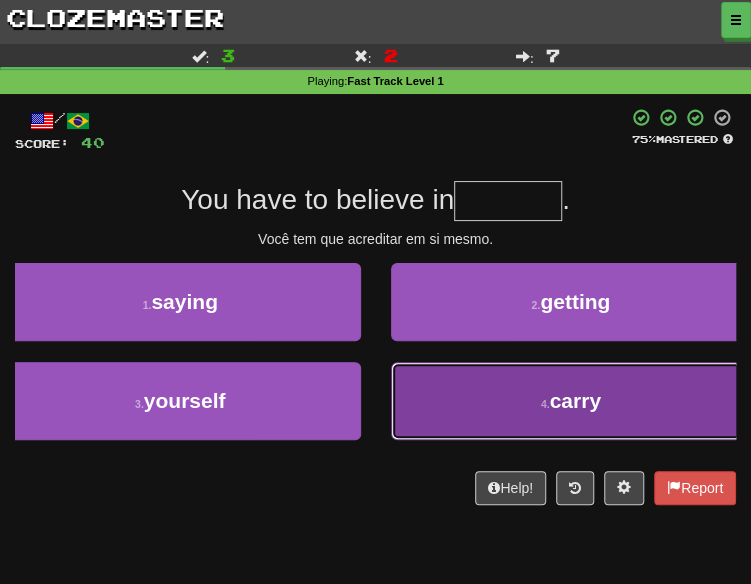 click on "4 . carry" at bounding box center (571, 401) 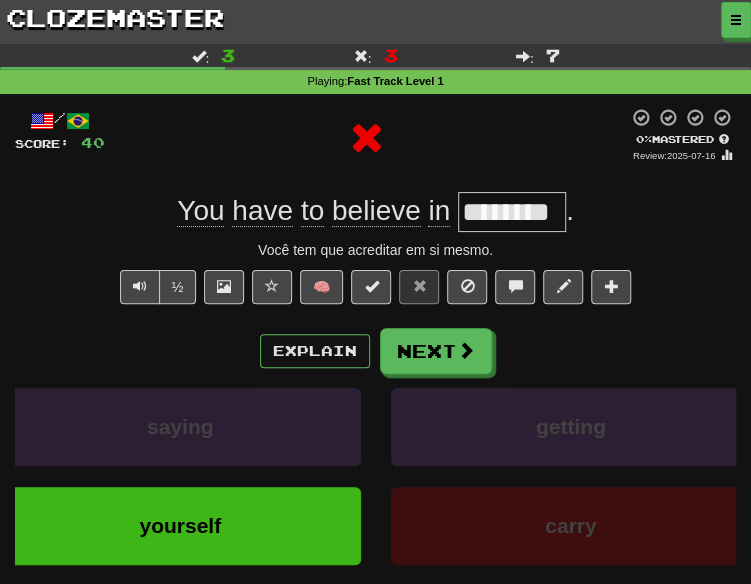click on "/ Score: 400 % Mastered Review: 2025-07-16 You have to believe in ******** . Você tem que acreditar em si mesmo. ½ 🧠 Explain Next saying getting yourself carry Learn more: saying getting yourself carry Help! Report" at bounding box center (375, 384) 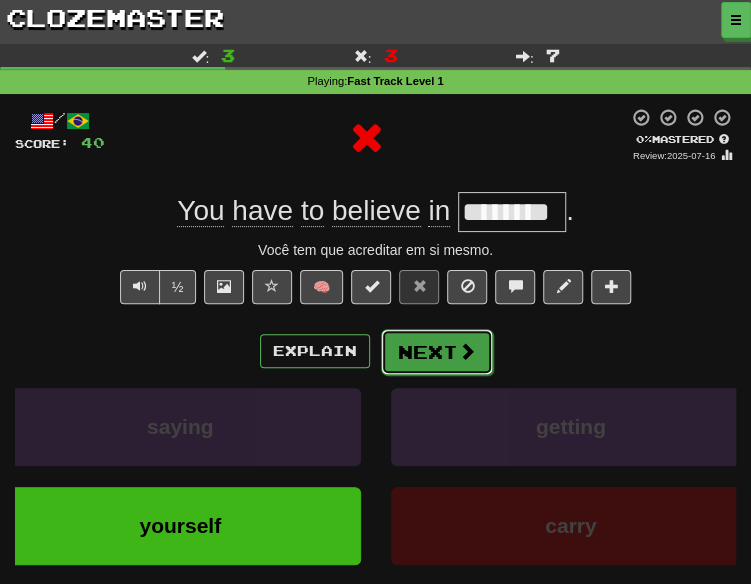 click on "Next" at bounding box center [437, 352] 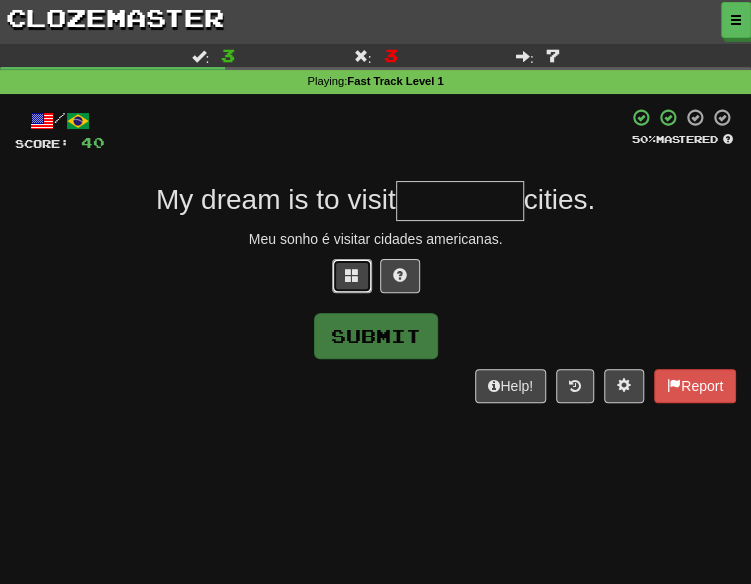 click at bounding box center (352, 275) 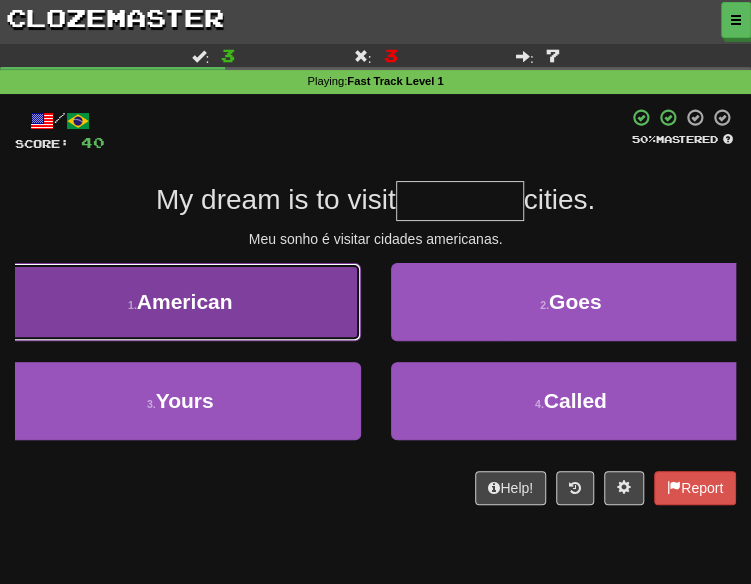click on "1 . American" at bounding box center (180, 302) 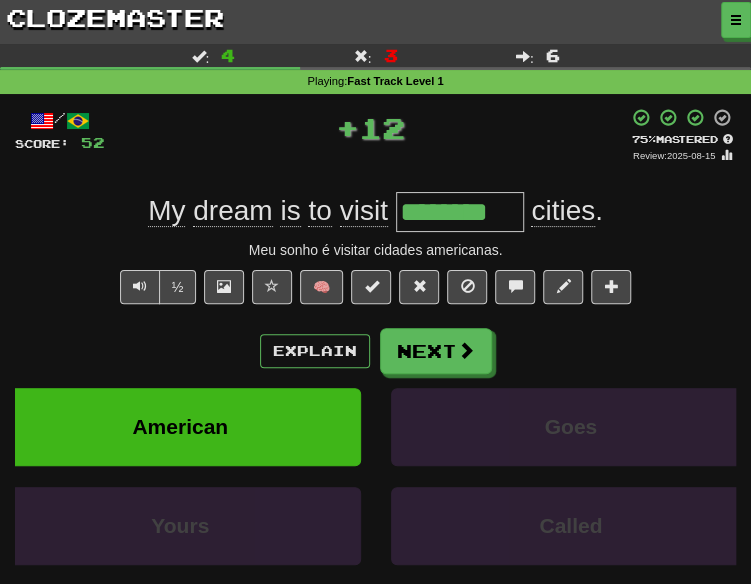 click on "½ 🧠" at bounding box center (375, 292) 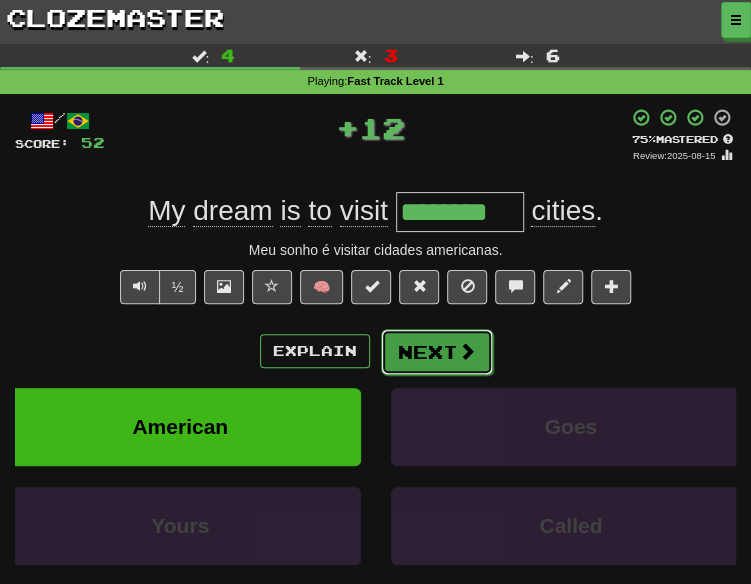 click at bounding box center [467, 351] 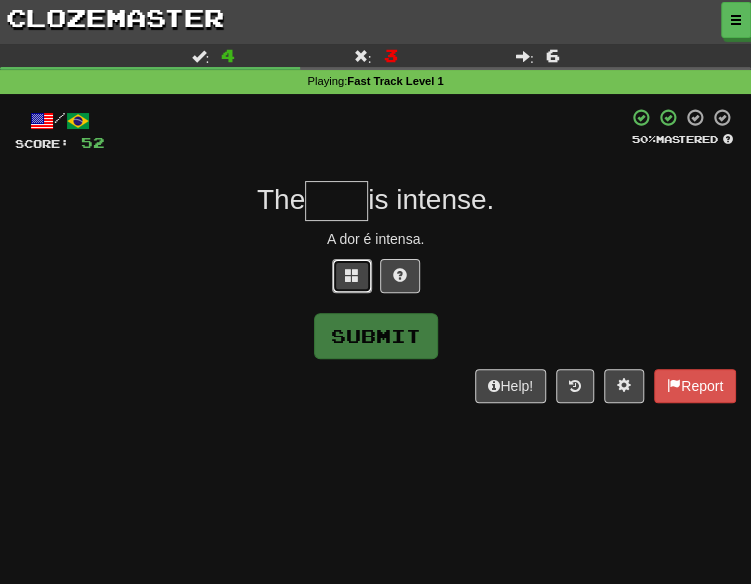 click at bounding box center [352, 276] 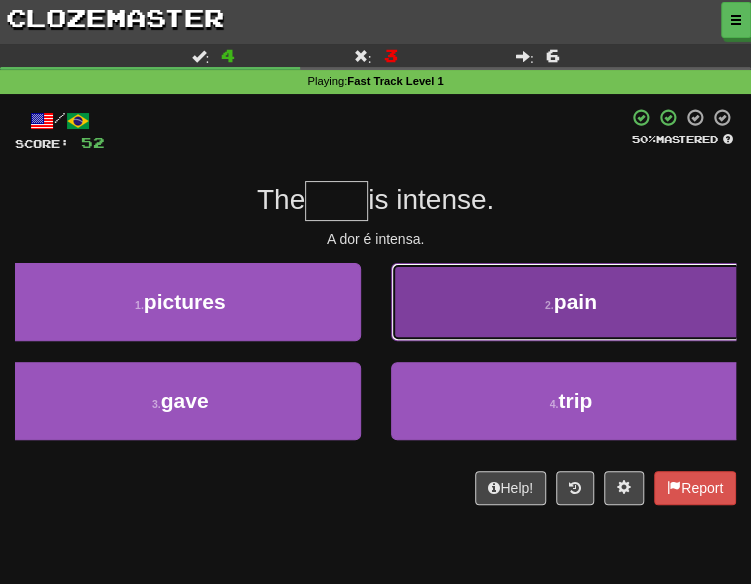click on "2 . pain" at bounding box center (571, 302) 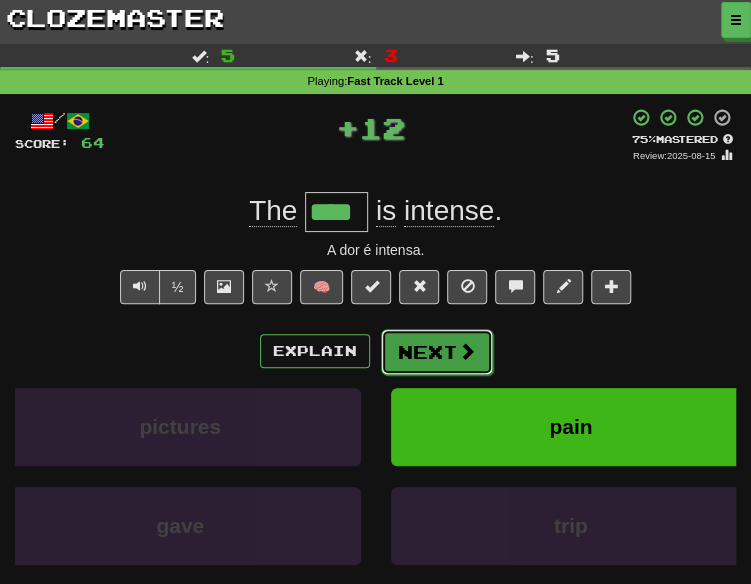 click on "Next" at bounding box center [437, 352] 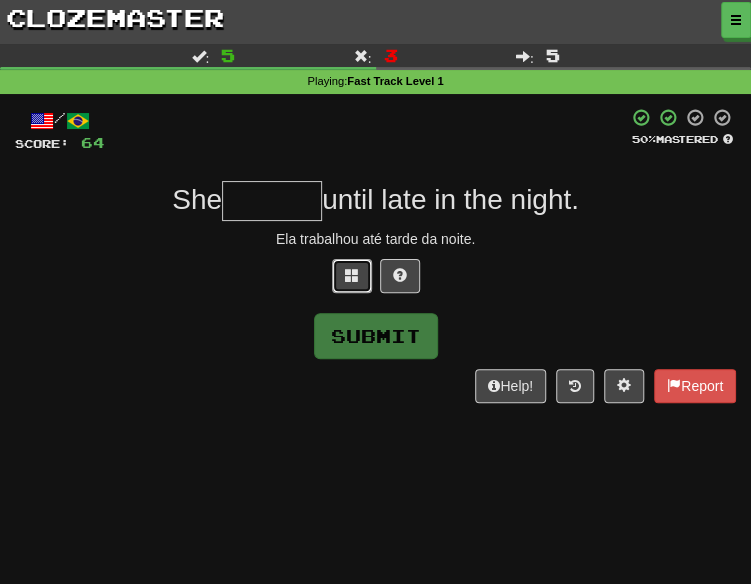 click at bounding box center (352, 275) 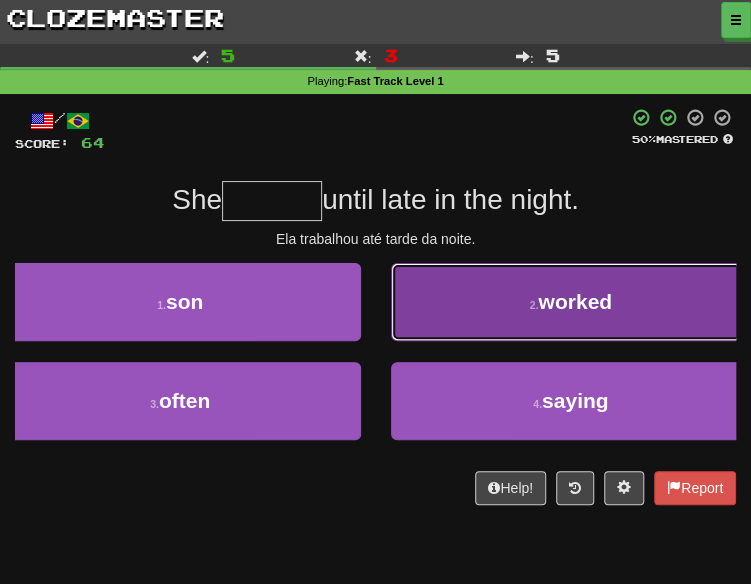 click on "2 . worked" at bounding box center (571, 302) 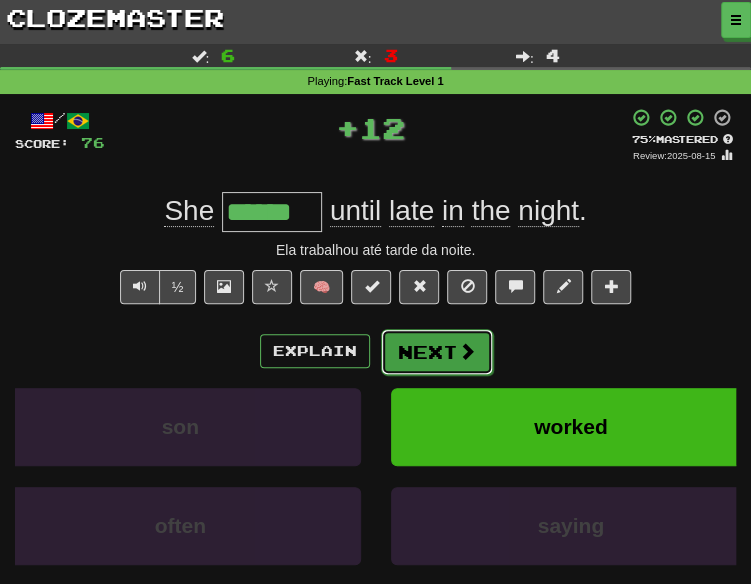click on "Next" at bounding box center [437, 352] 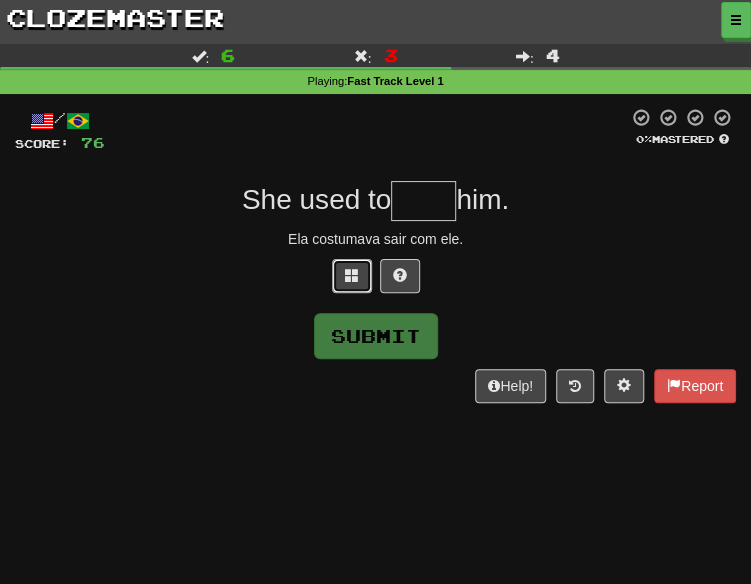 click at bounding box center [352, 275] 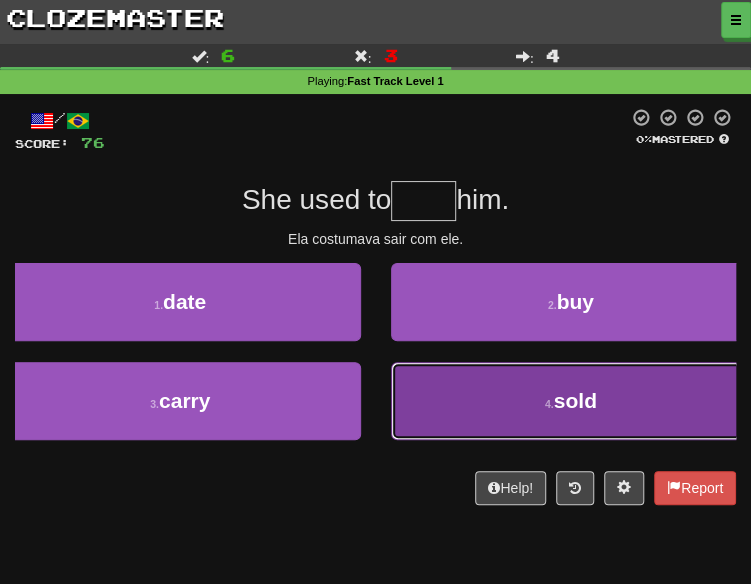 click on "sold" at bounding box center (575, 400) 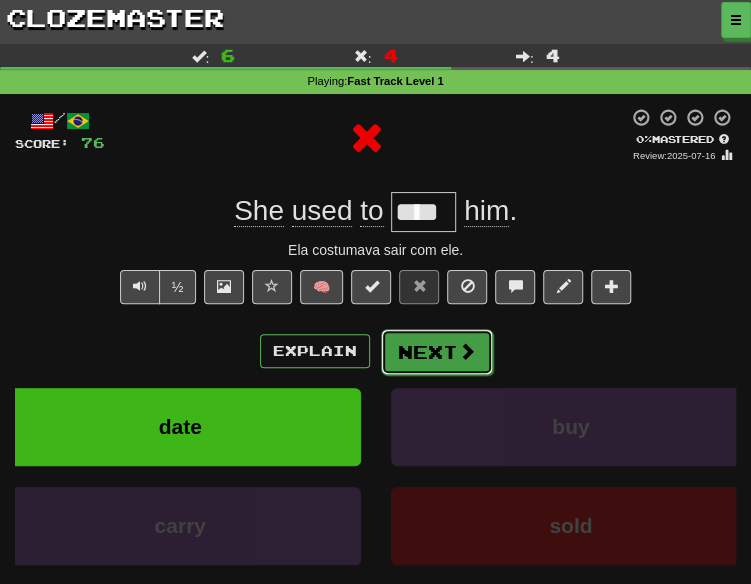 click at bounding box center [467, 351] 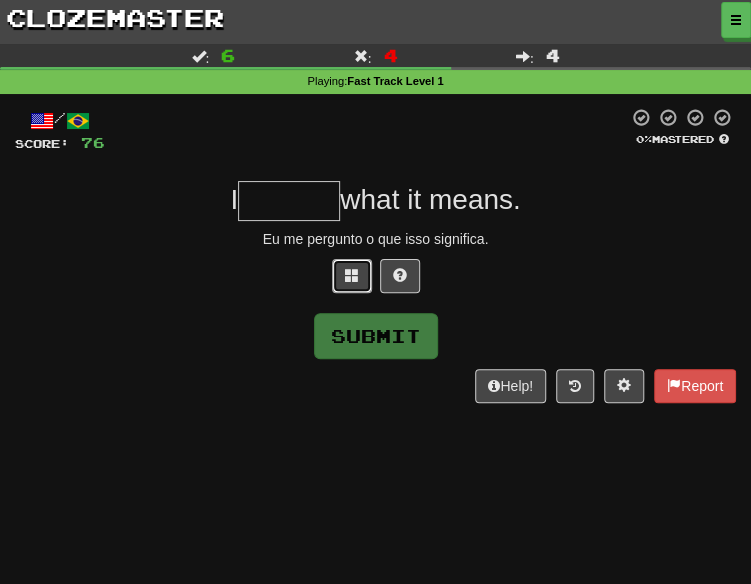 click at bounding box center [352, 275] 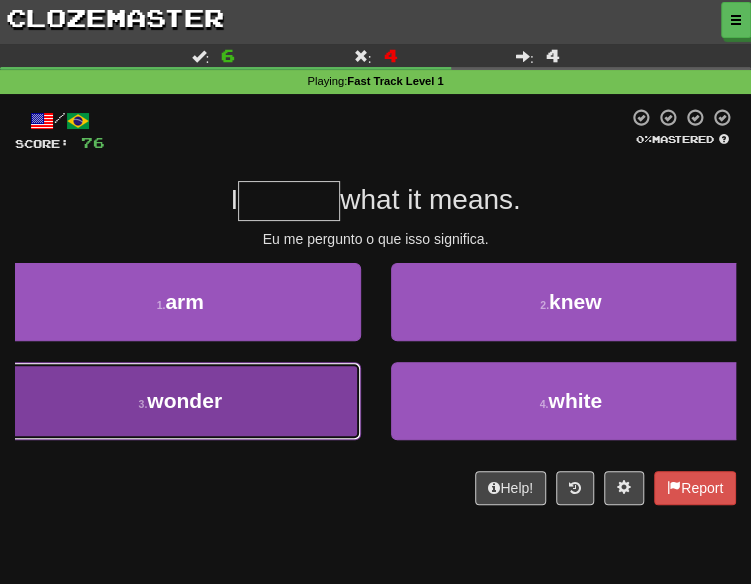 click on "3 .  wonder" at bounding box center [180, 401] 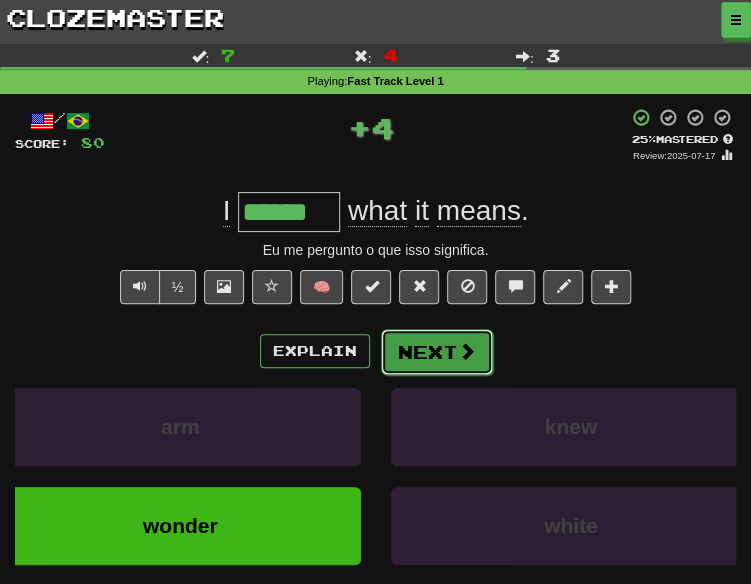 click at bounding box center (467, 351) 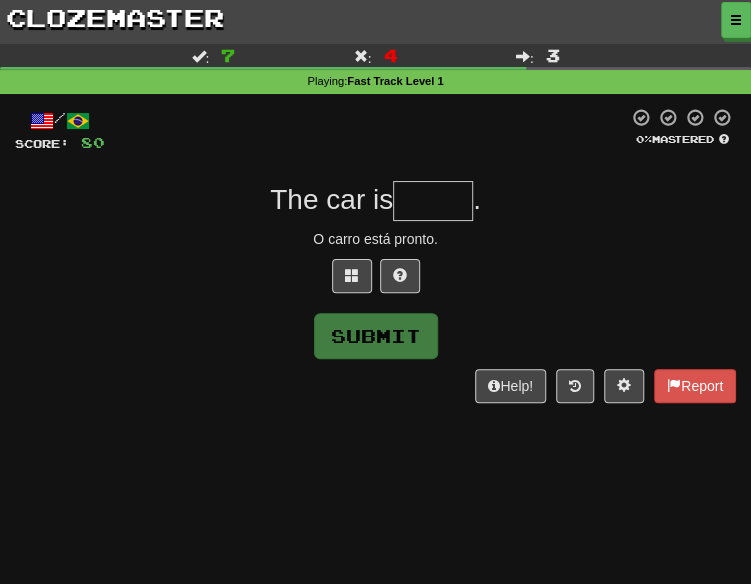 click at bounding box center [375, 281] 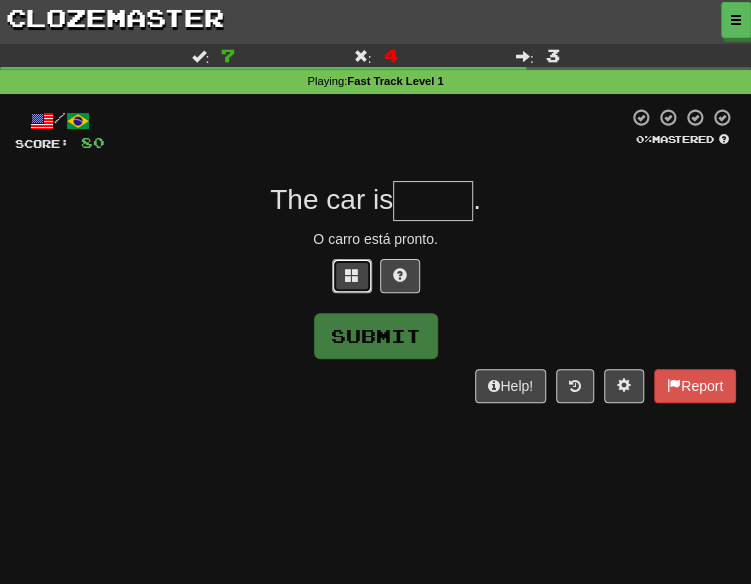 click at bounding box center (352, 276) 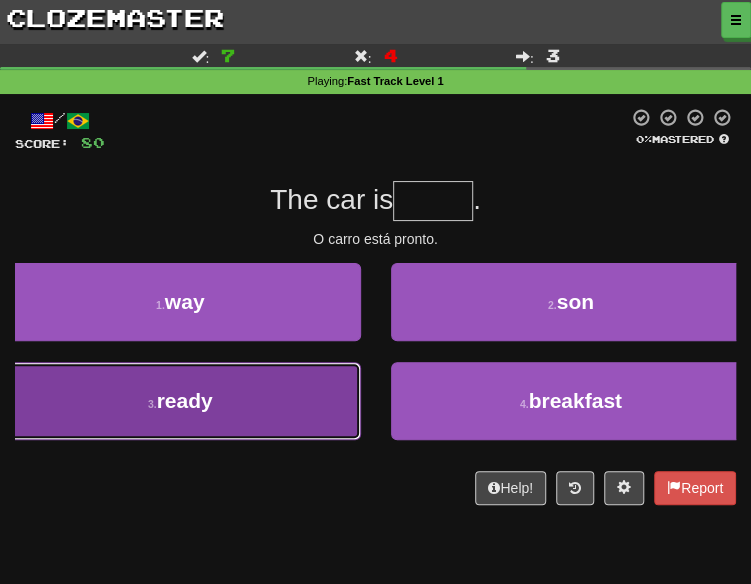 click on "3 .  ready" at bounding box center [180, 401] 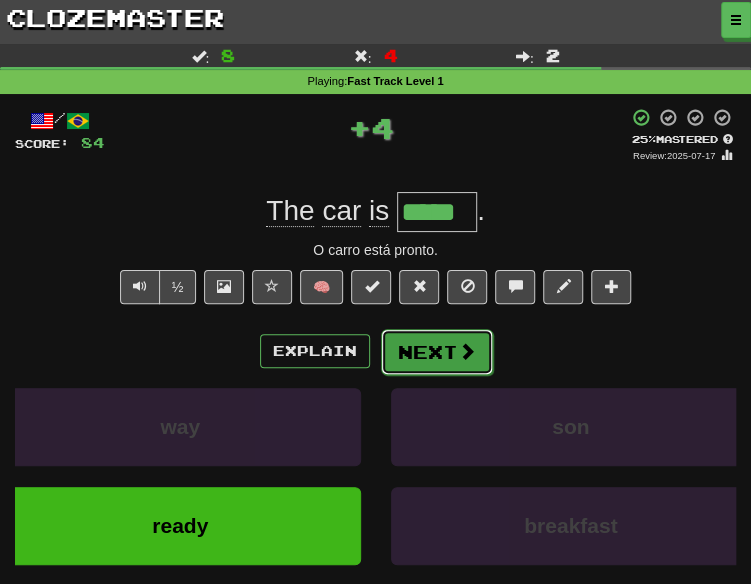 click on "Next" at bounding box center (437, 352) 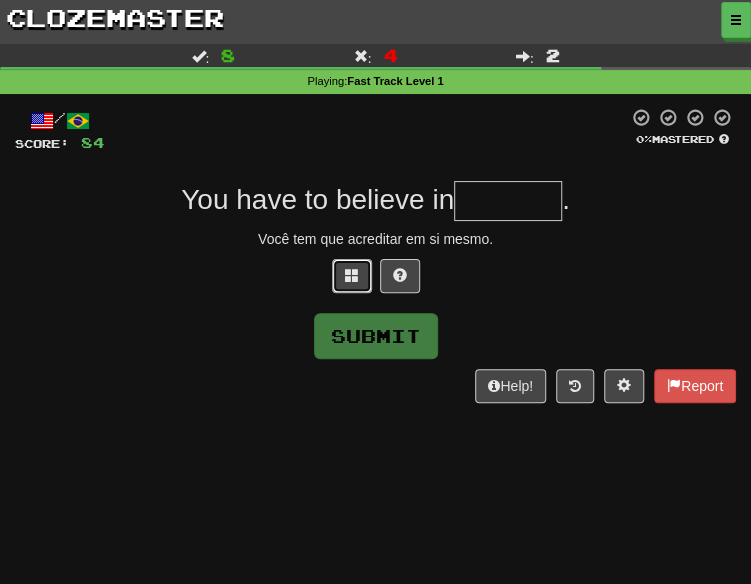 click at bounding box center [352, 275] 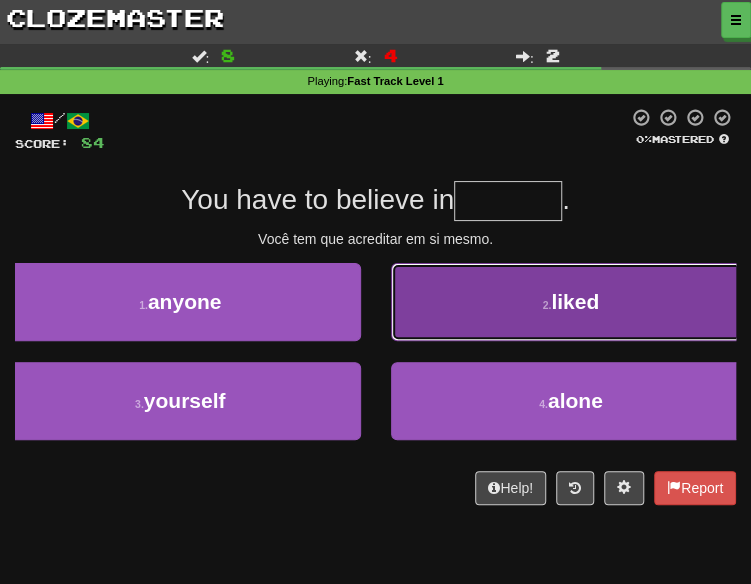 click on "2 ." at bounding box center (546, 305) 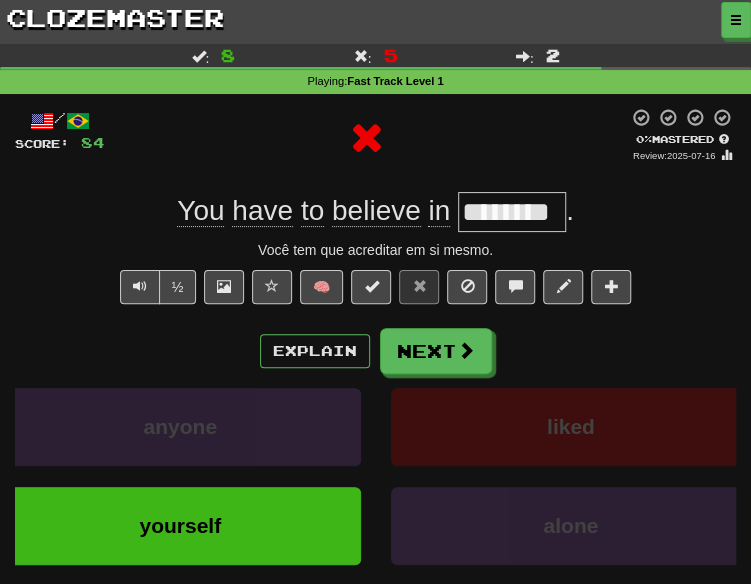 click on "/ Score: 840 % Mastered Review: 2025-07-16 You have to believe in ******** . Você tem que acreditar em si mesmo. ½ 🧠 Explain Next anyone liked yourself alone Learn more: anyone liked yourself alone Help! Report" at bounding box center [375, 384] 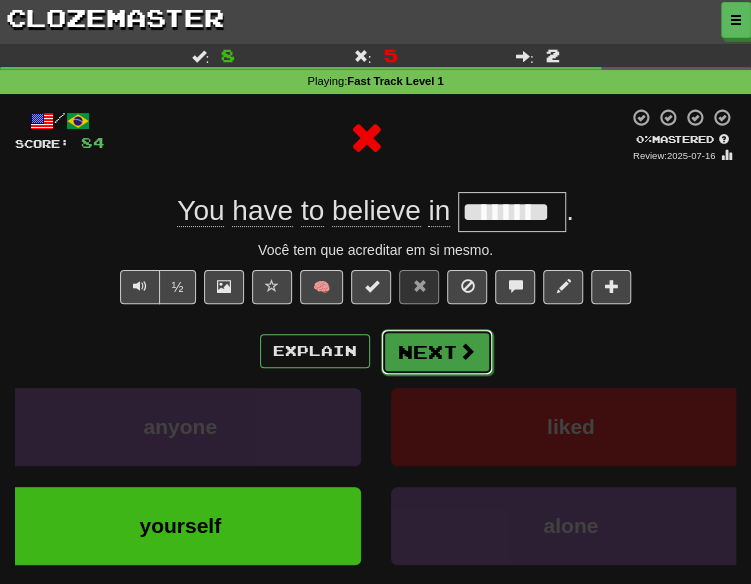 click on "Next" at bounding box center (437, 352) 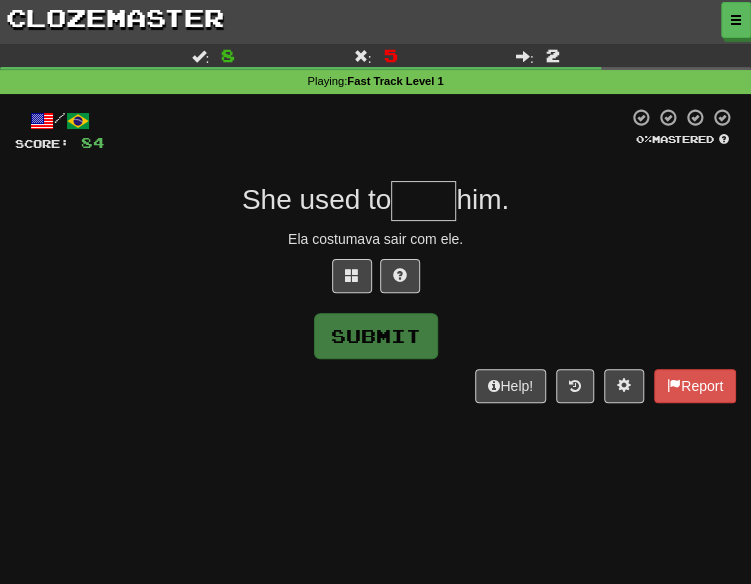 click on "/ Score: 840 % Mastered She used to him. Ela costumava sair com ele. Submit Help! Report" at bounding box center [375, 255] 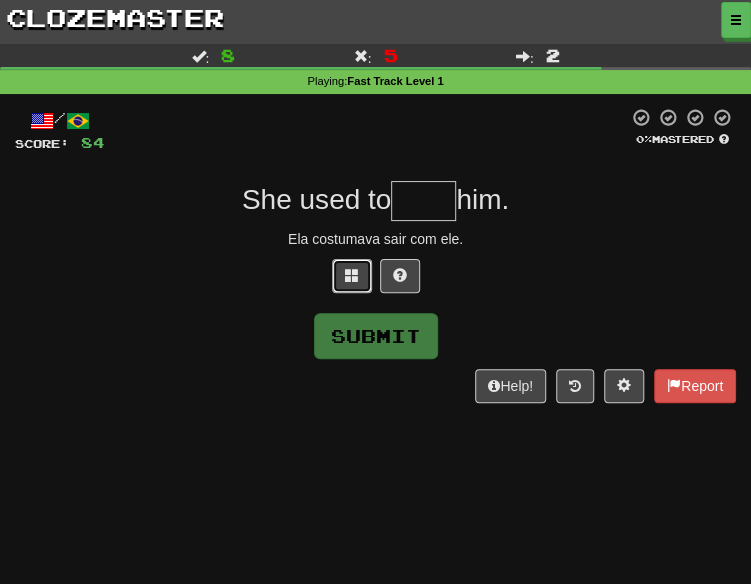 click at bounding box center [352, 275] 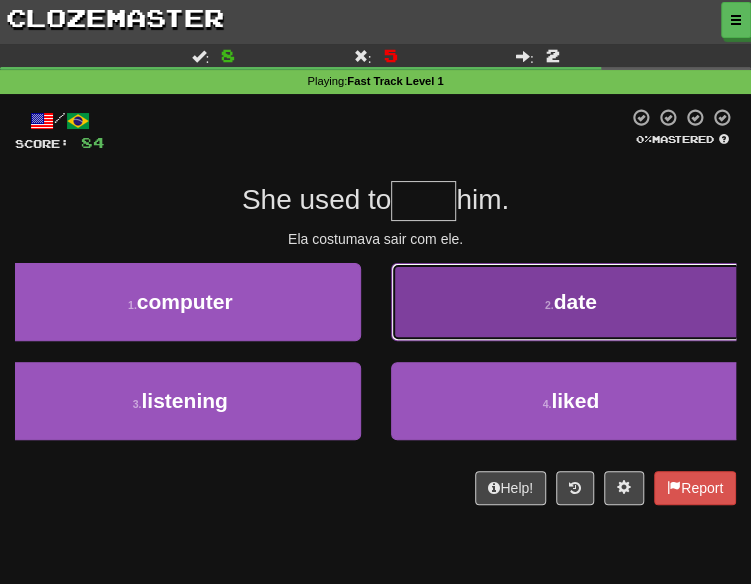 click on "2 . date" at bounding box center [571, 302] 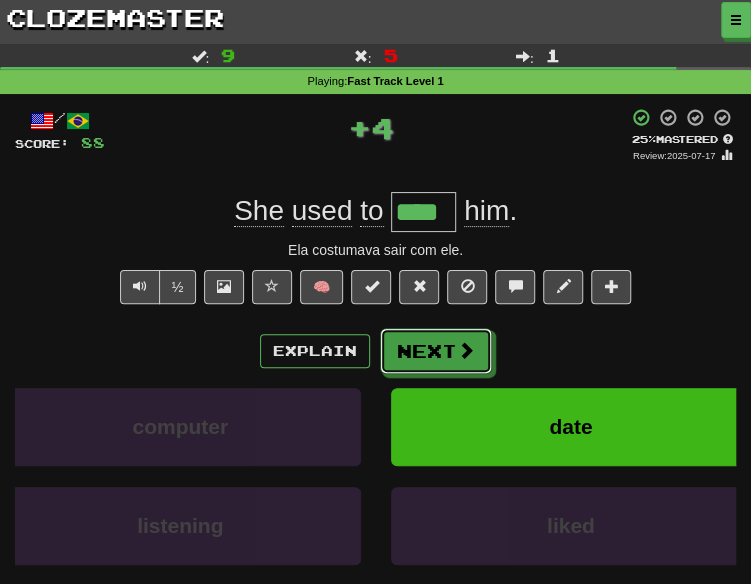 click on "Next" at bounding box center (436, 351) 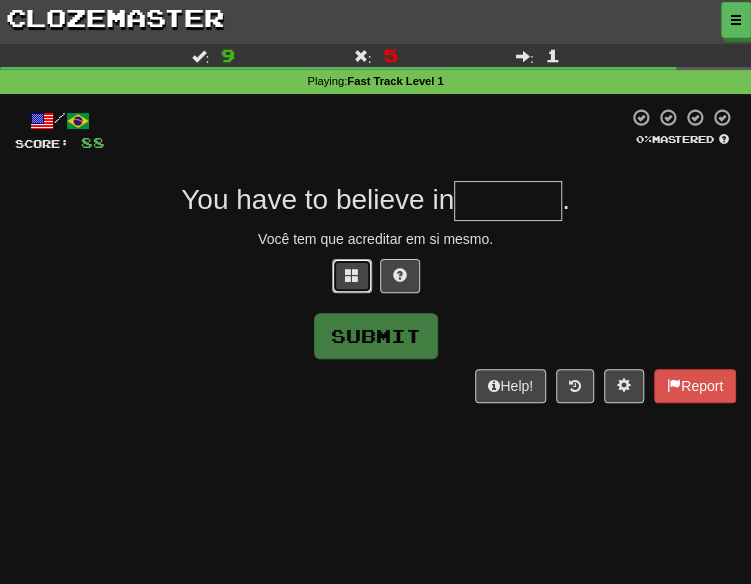 click at bounding box center [352, 276] 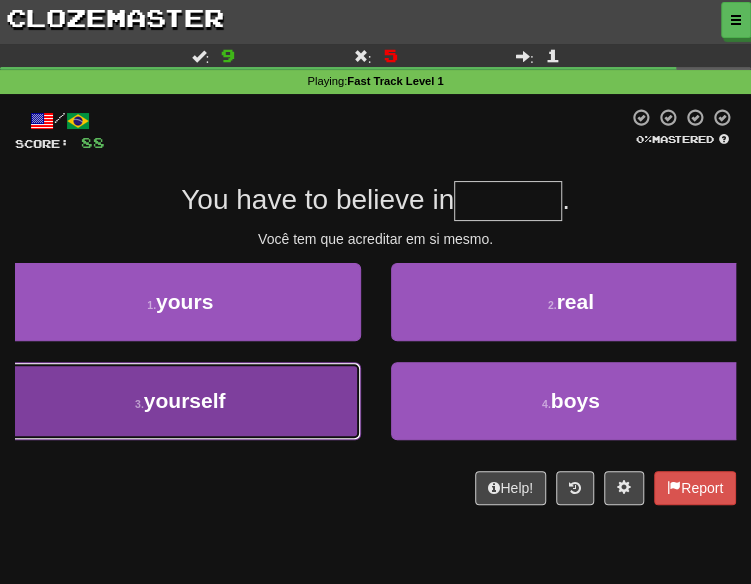 click on "[NUMBER] . yourself" at bounding box center [180, 401] 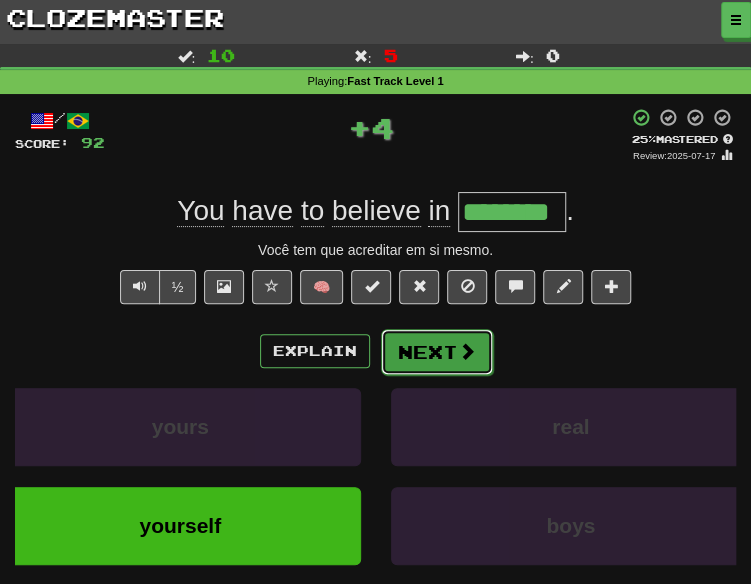 click on "Next" at bounding box center [437, 352] 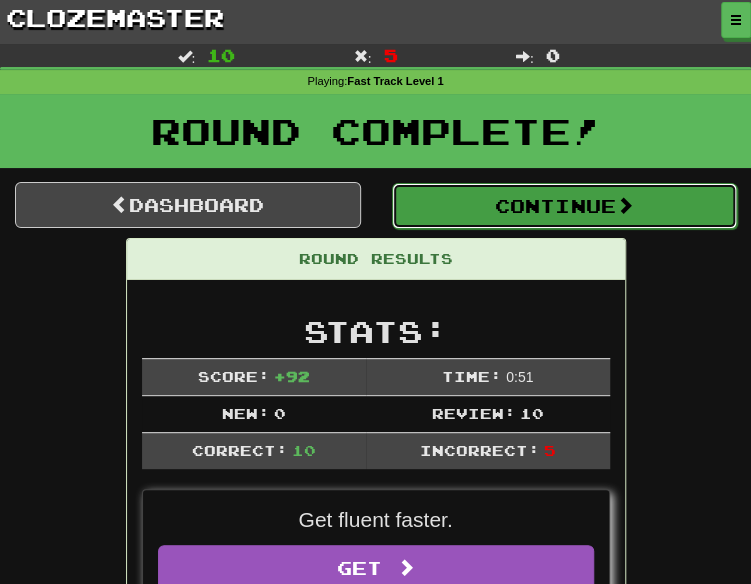 click on "Continue" at bounding box center [565, 206] 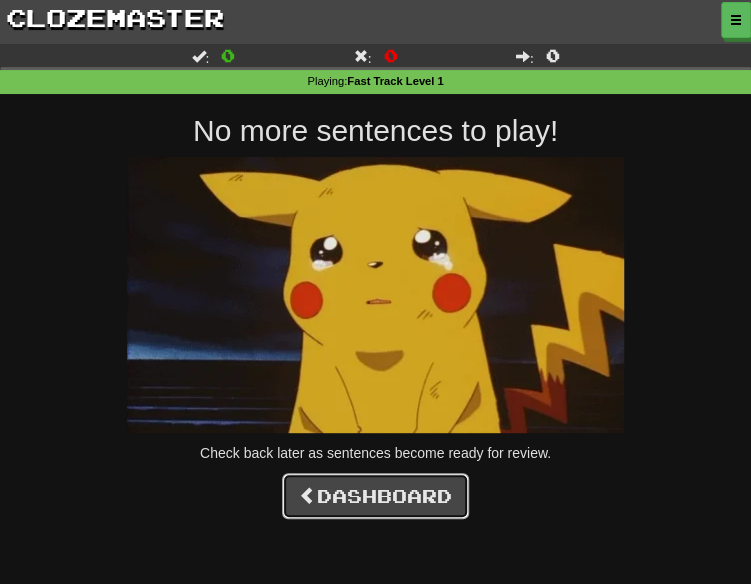 click on "Dashboard" at bounding box center (375, 496) 